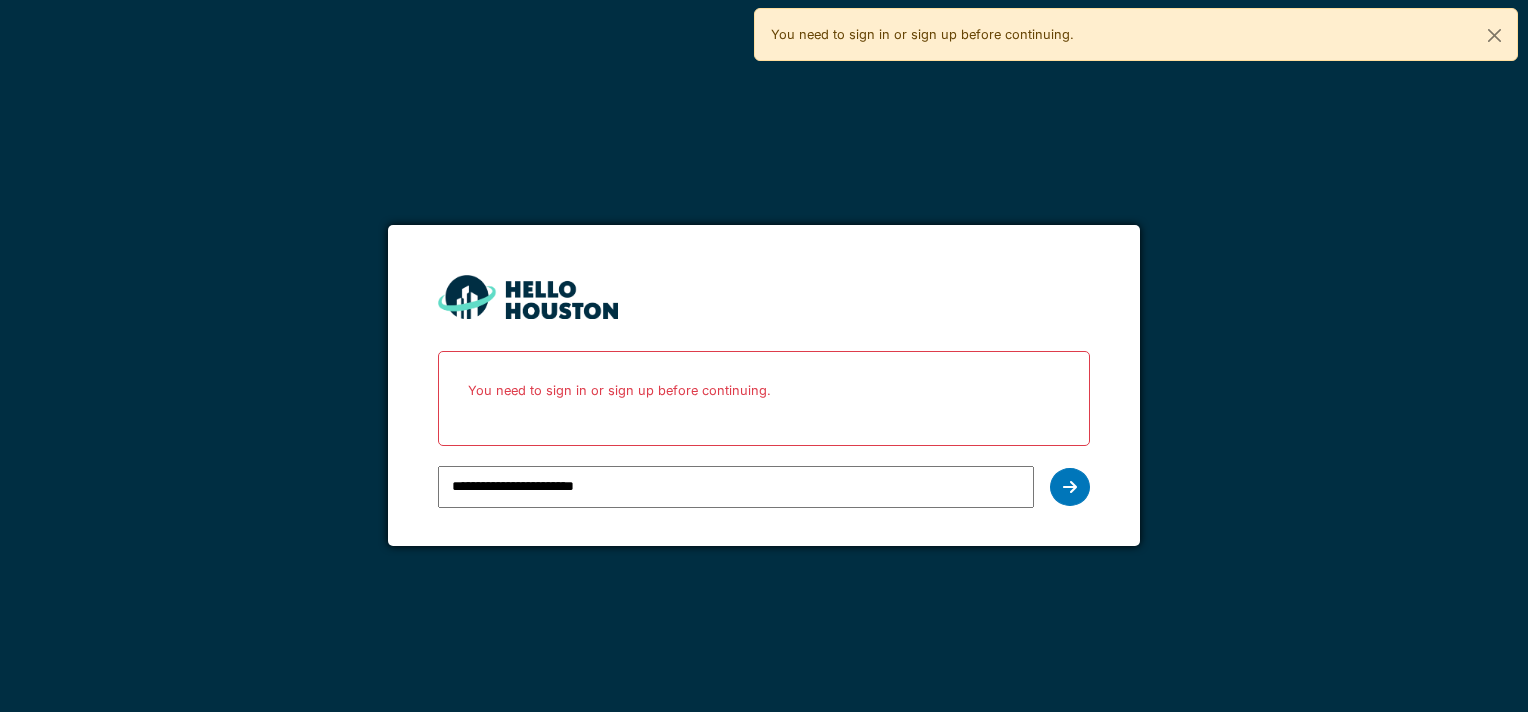 scroll, scrollTop: 0, scrollLeft: 0, axis: both 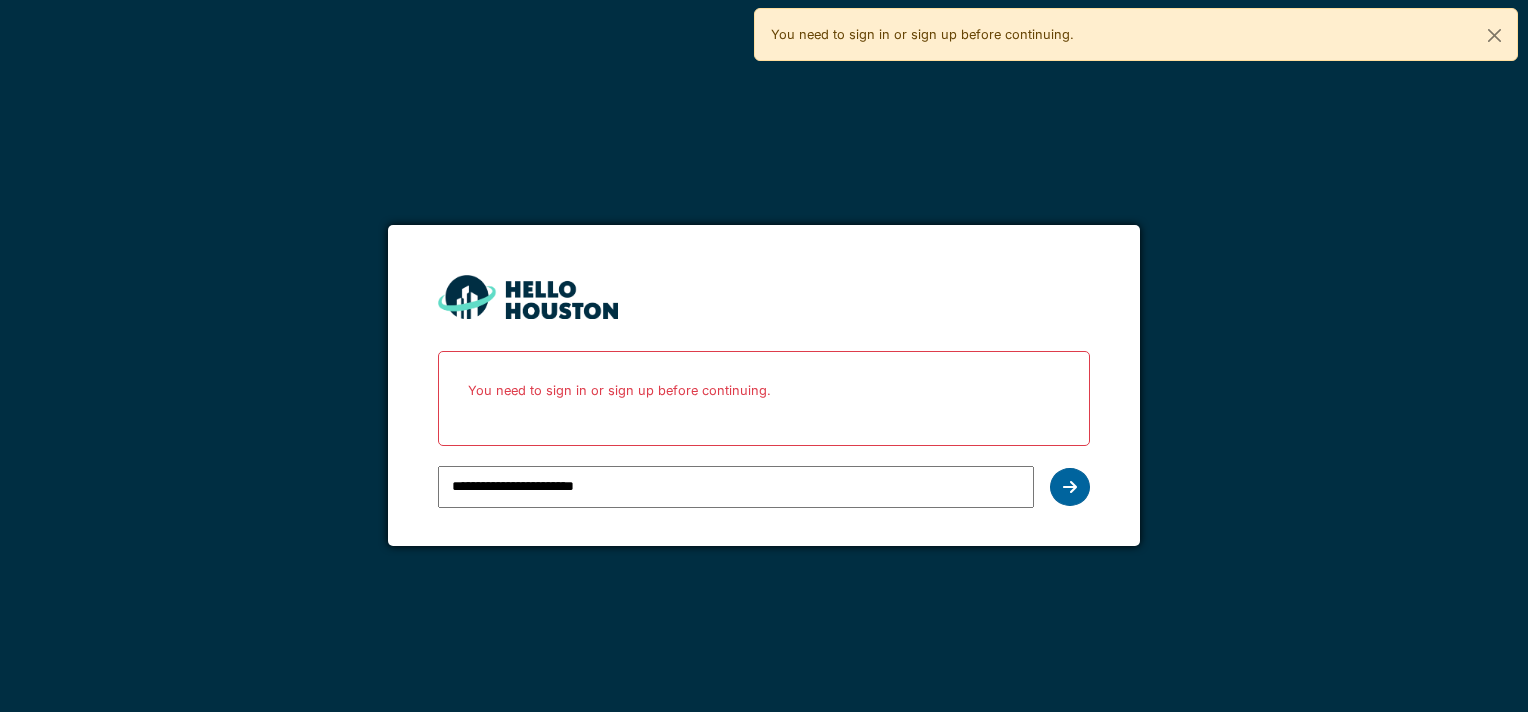 click at bounding box center [1070, 487] 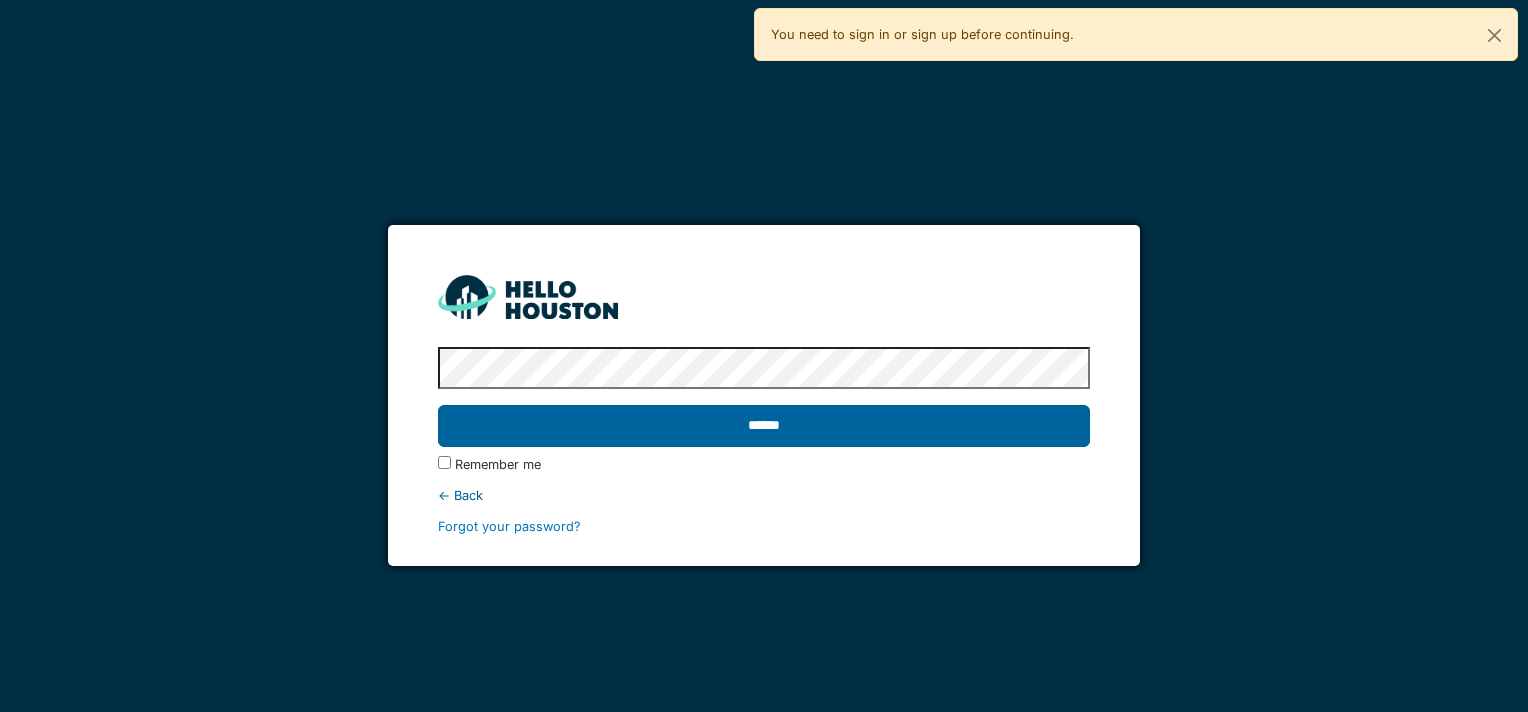 click on "******" at bounding box center [763, 426] 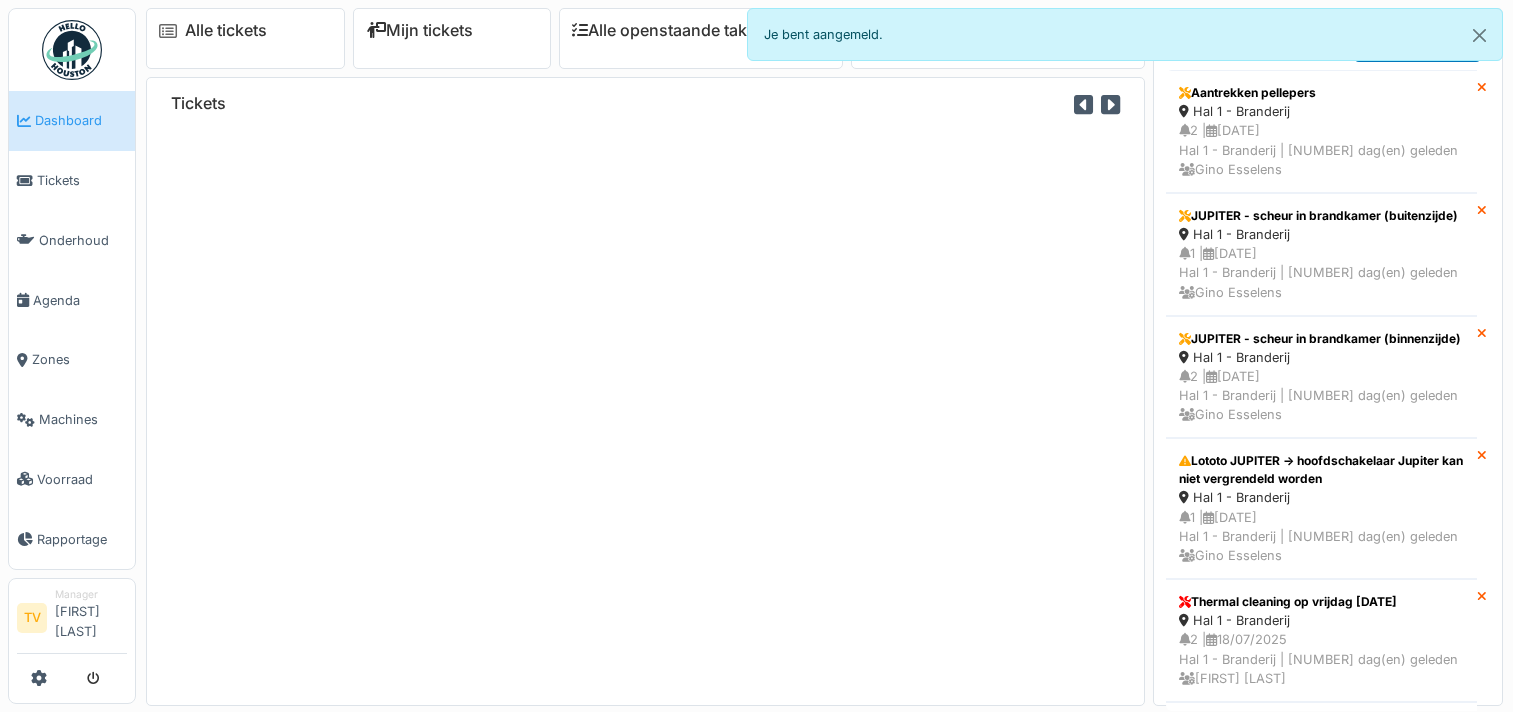 scroll, scrollTop: 0, scrollLeft: 0, axis: both 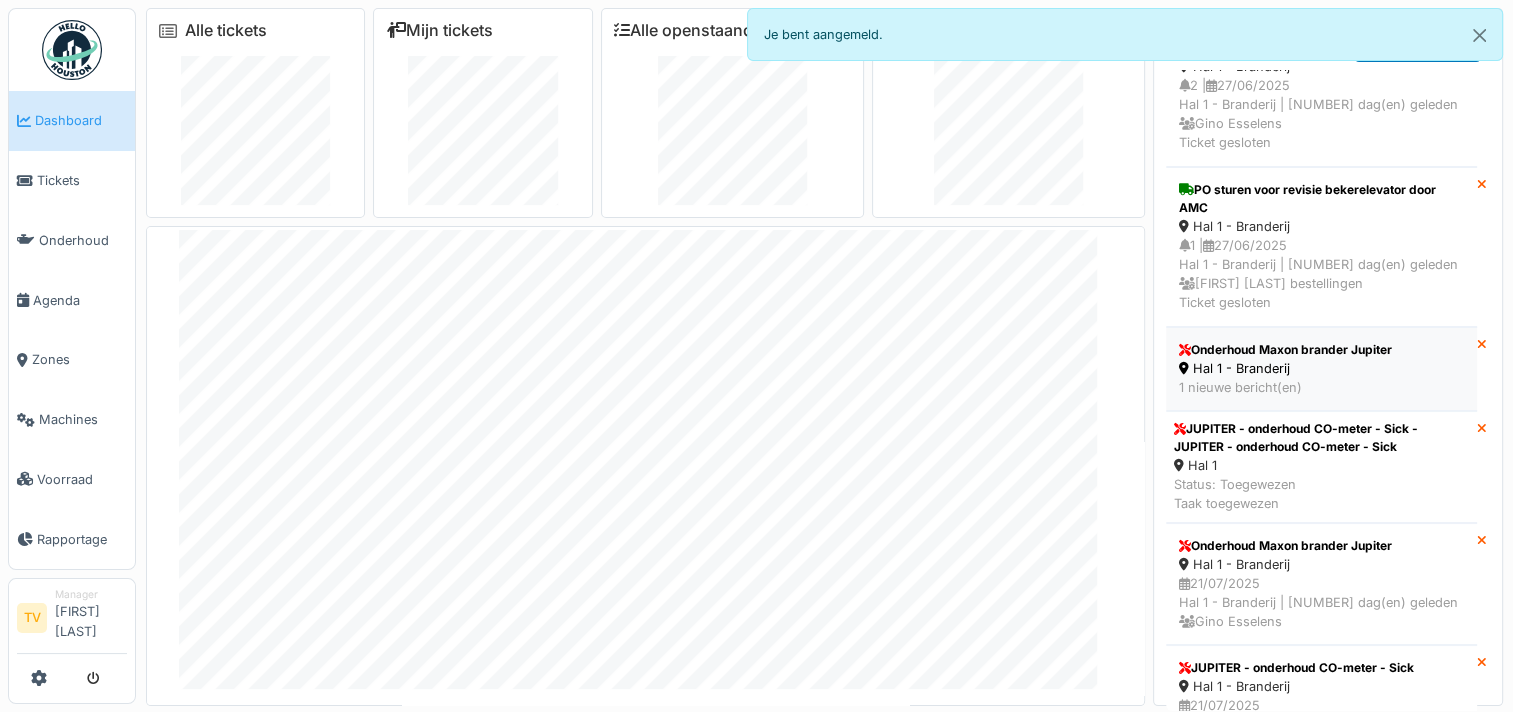 click on "Onderhoud Maxon brander Jupiter" at bounding box center (1321, 350) 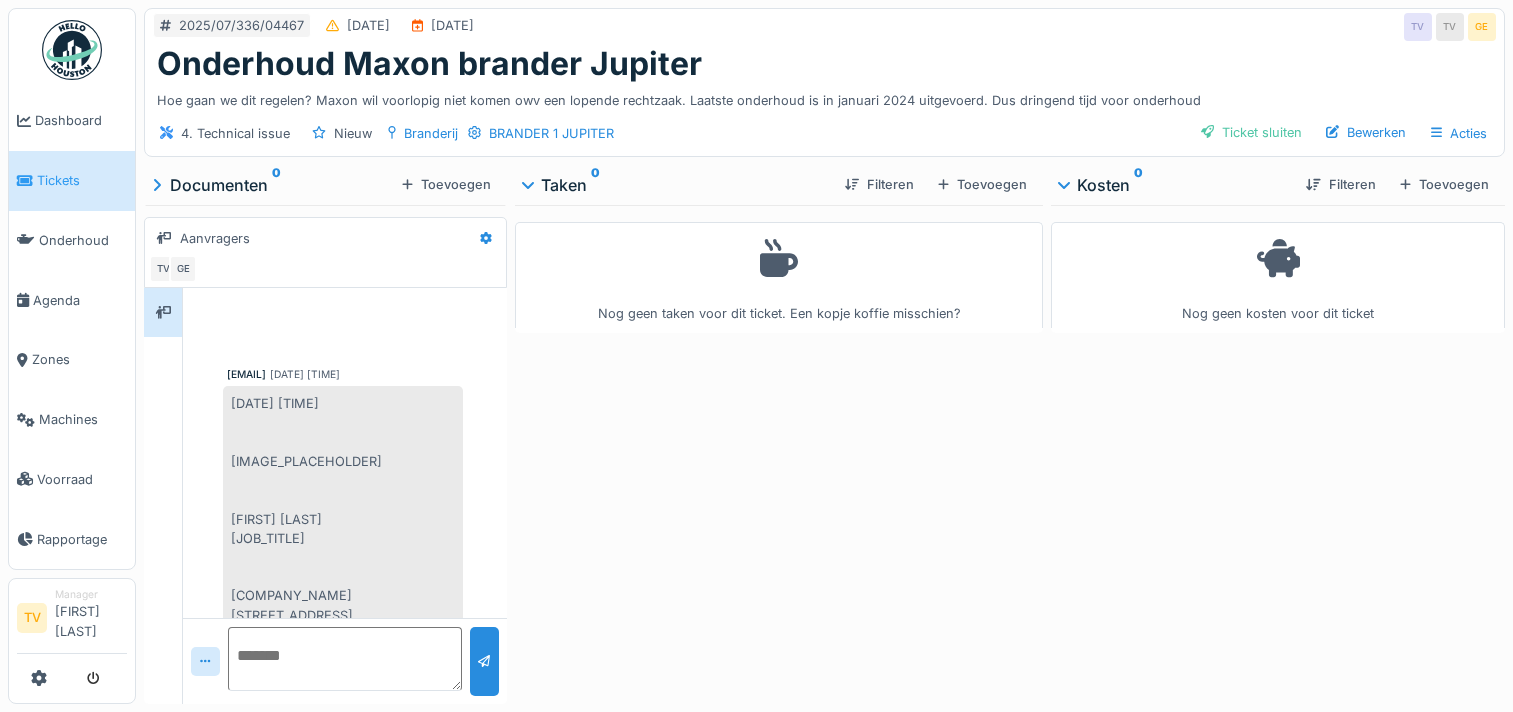 scroll, scrollTop: 0, scrollLeft: 0, axis: both 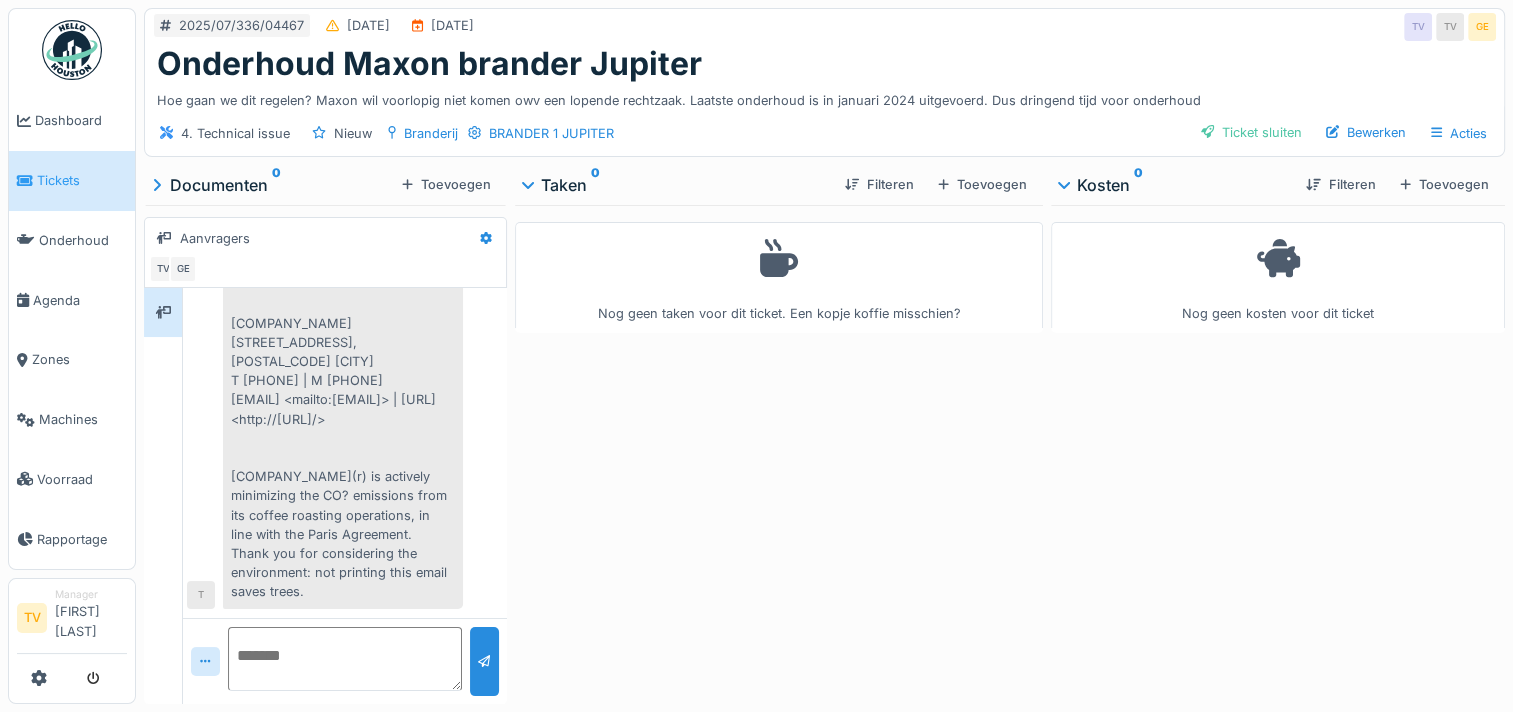 click on "Nog geen taken voor dit ticket. Een kopje koffie misschien?" at bounding box center (779, 450) 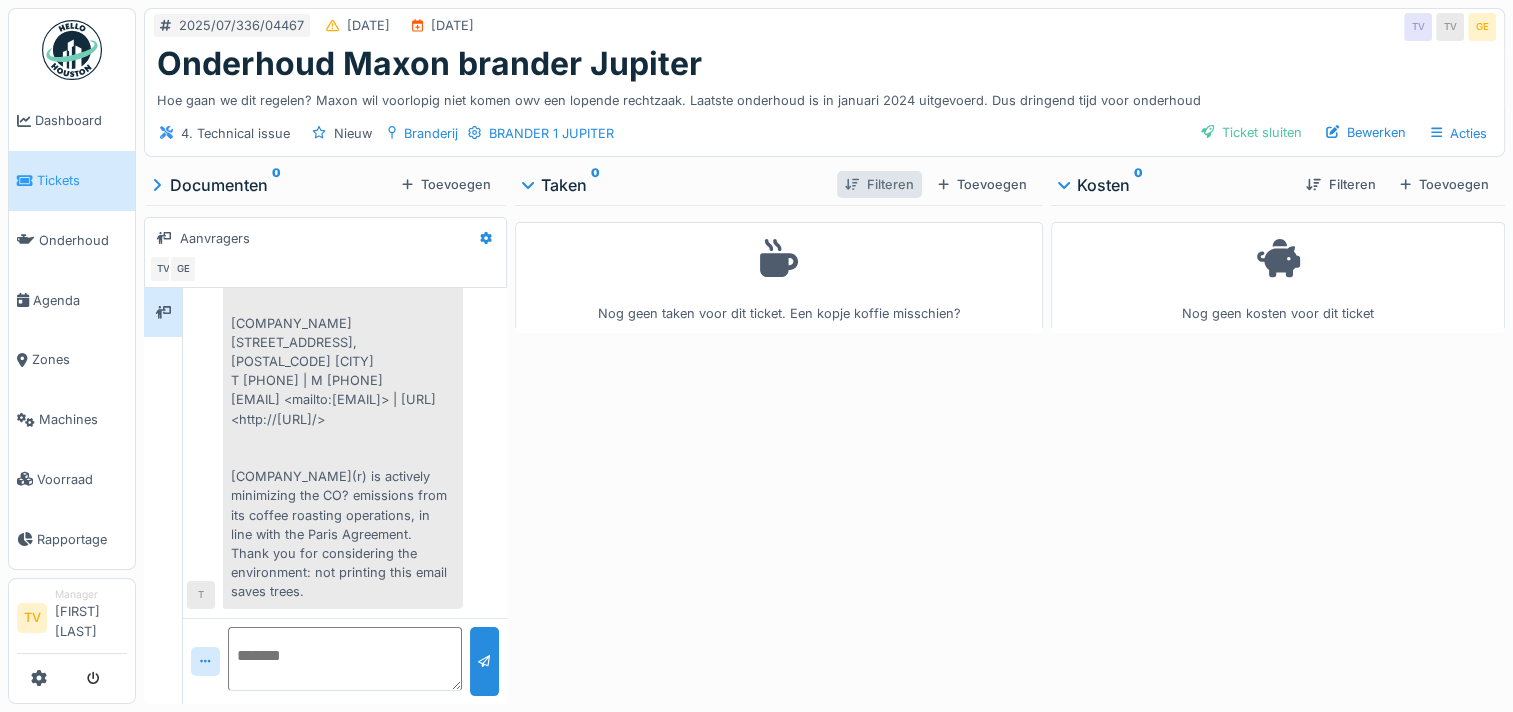 click at bounding box center [852, 184] 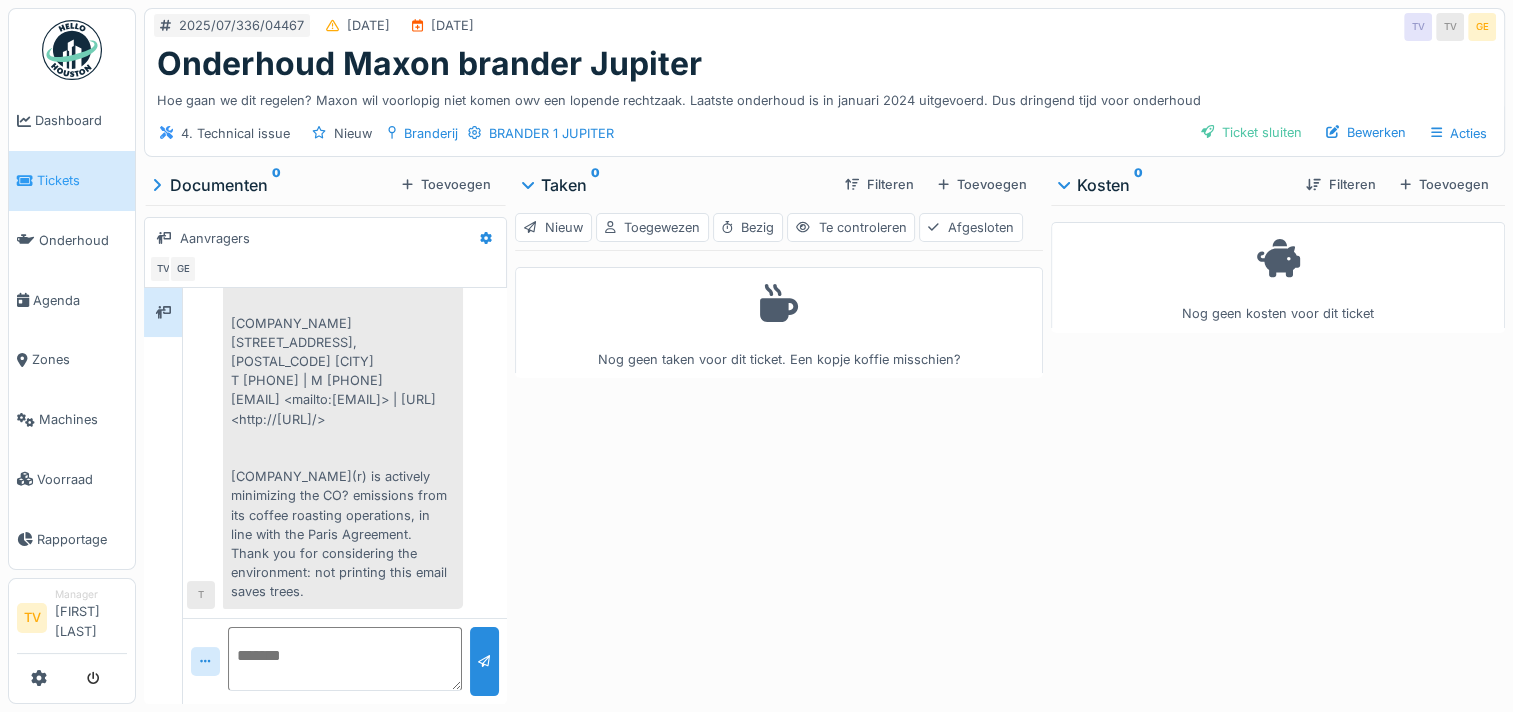 click on "Tickets" at bounding box center (82, 180) 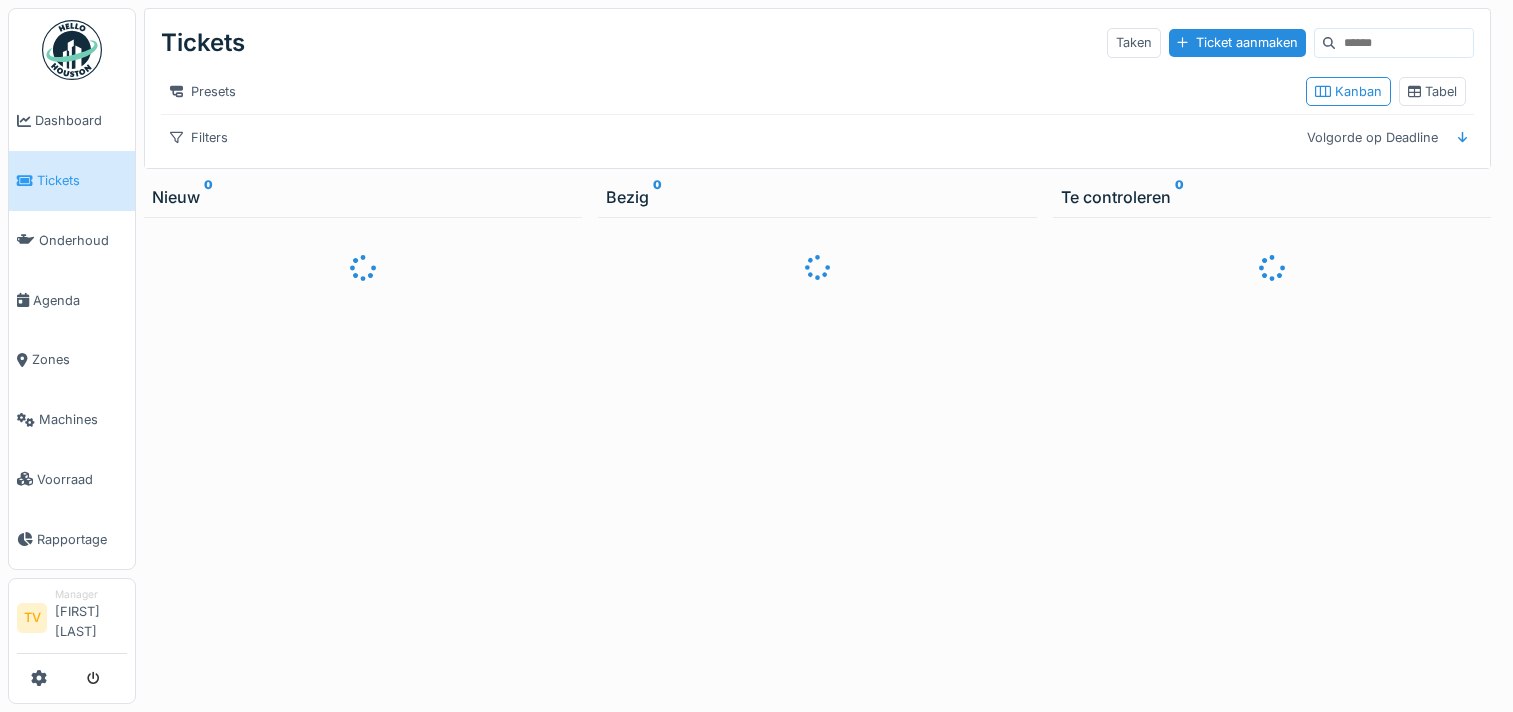 scroll, scrollTop: 0, scrollLeft: 0, axis: both 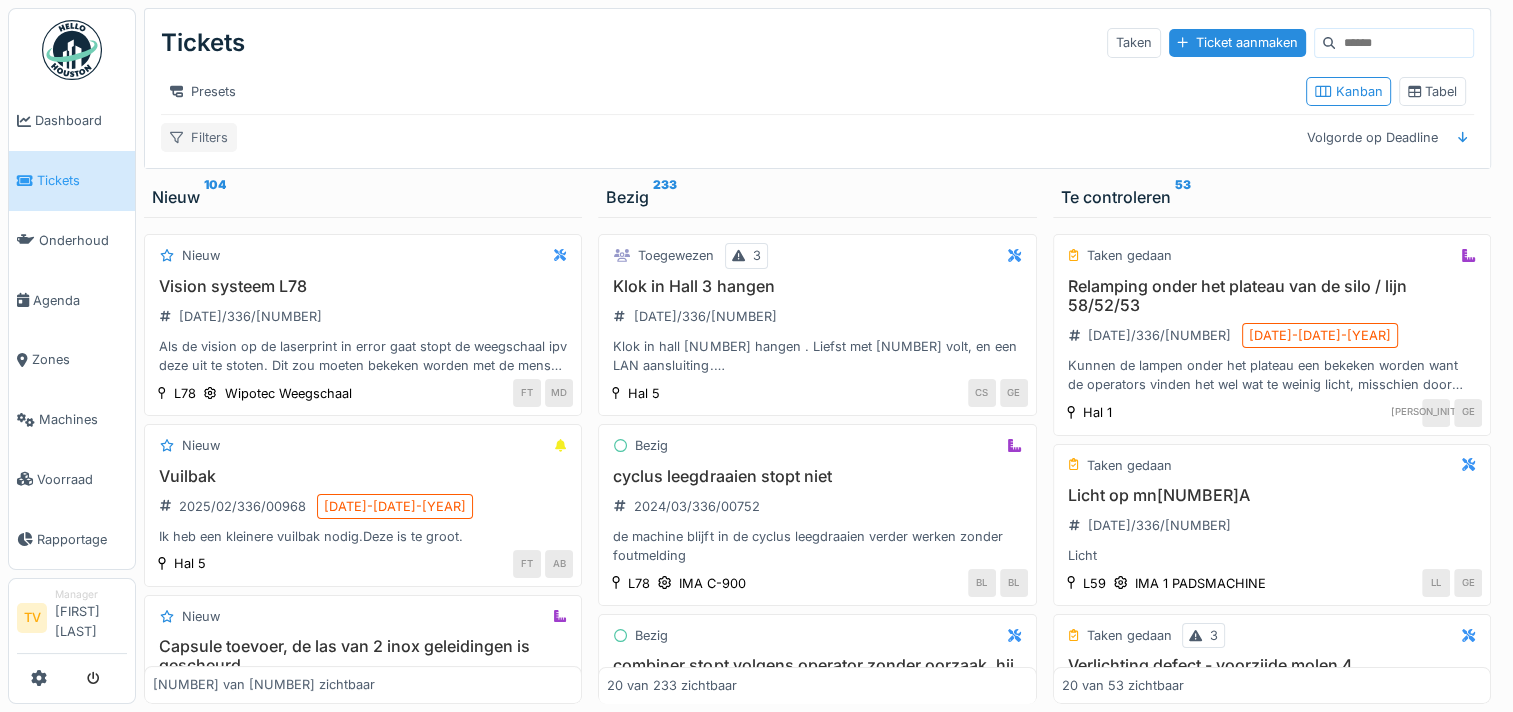 click on "Filters" at bounding box center (199, 137) 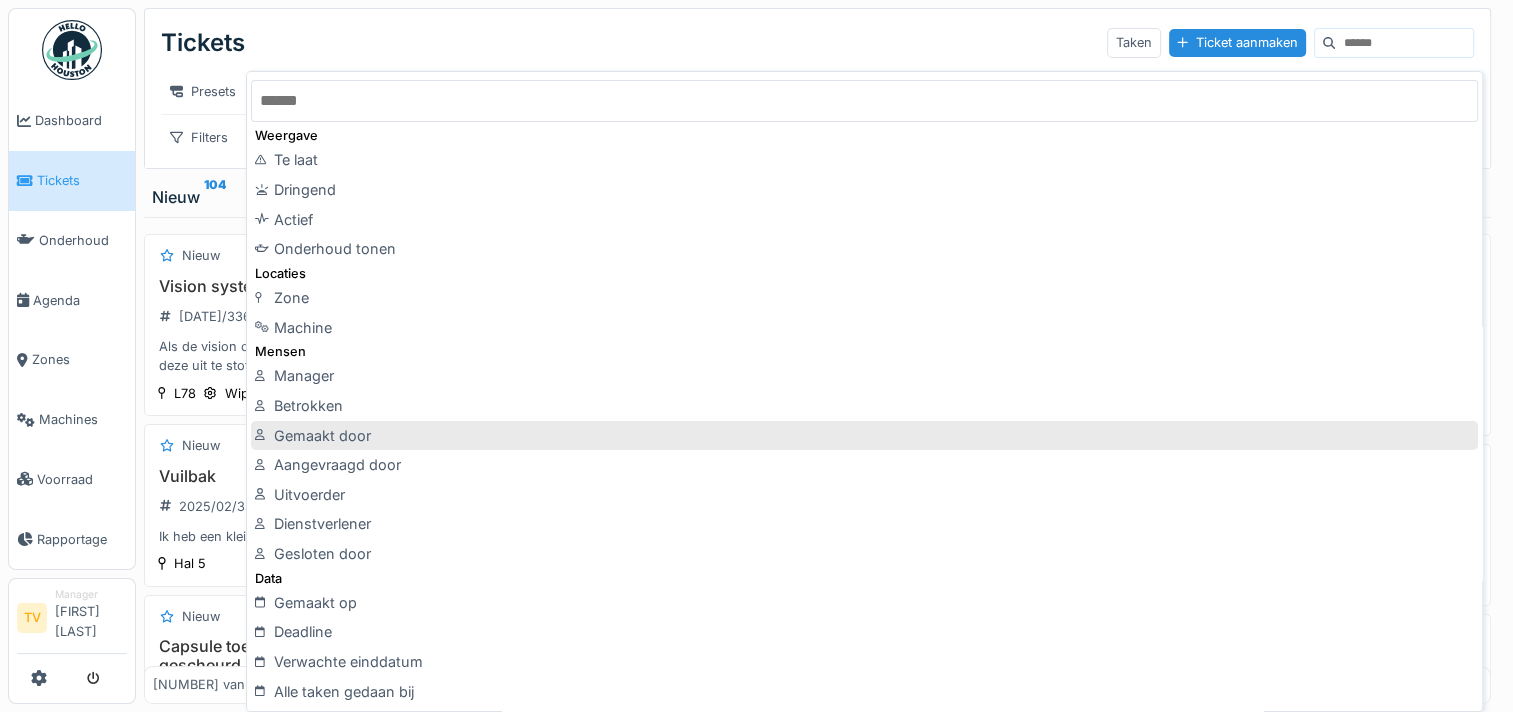 click on "Gemaakt door" at bounding box center (864, 436) 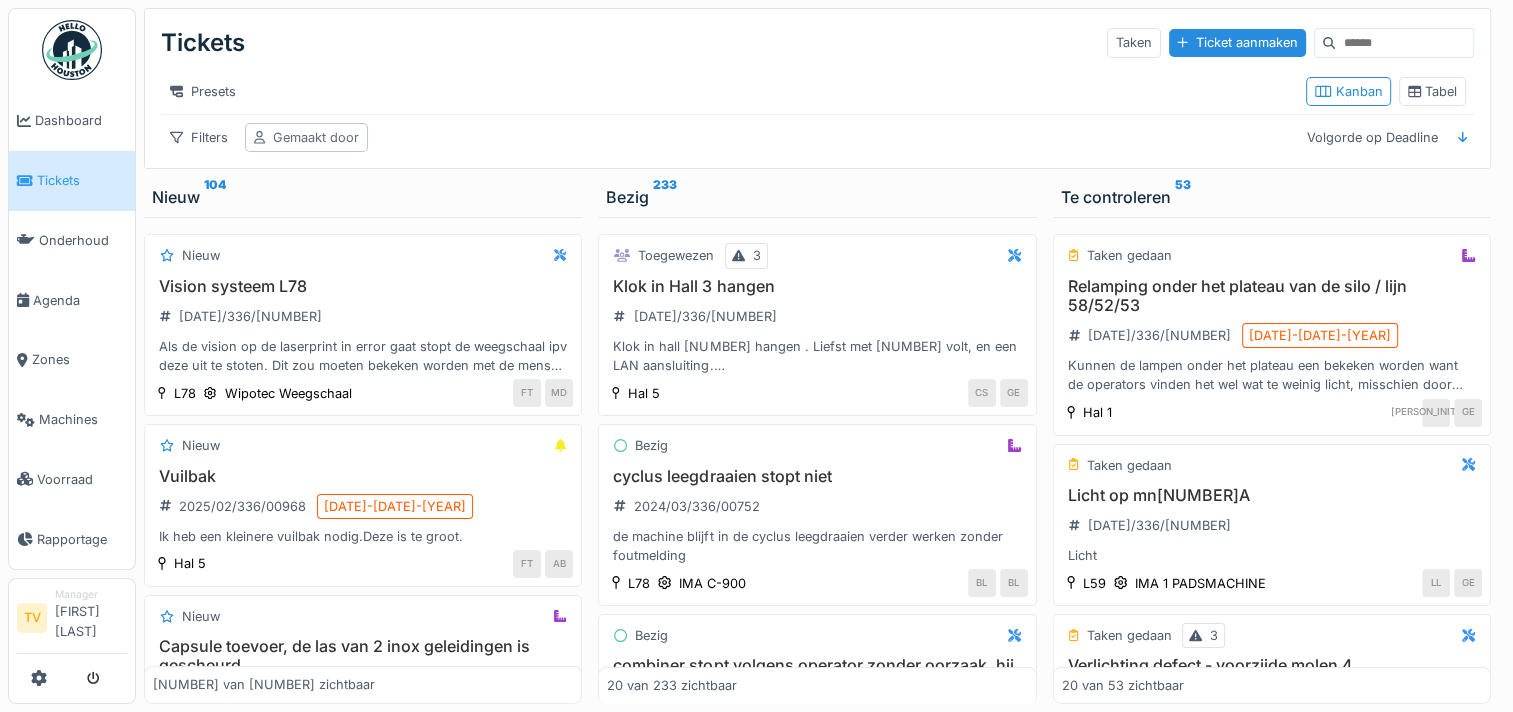 click on "Gemaakt door" at bounding box center (316, 137) 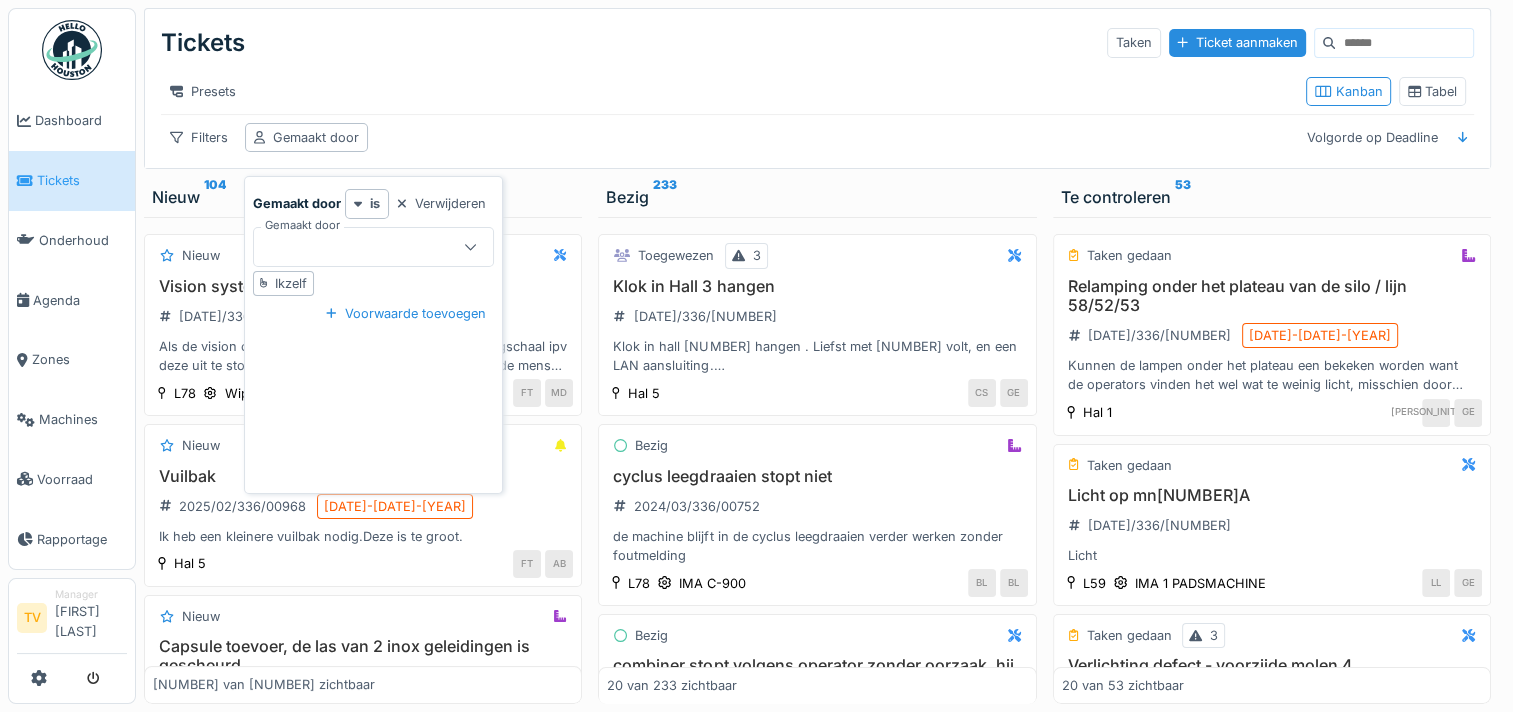 click on "Tickets Taken Ticket aanmaken" at bounding box center [817, 43] 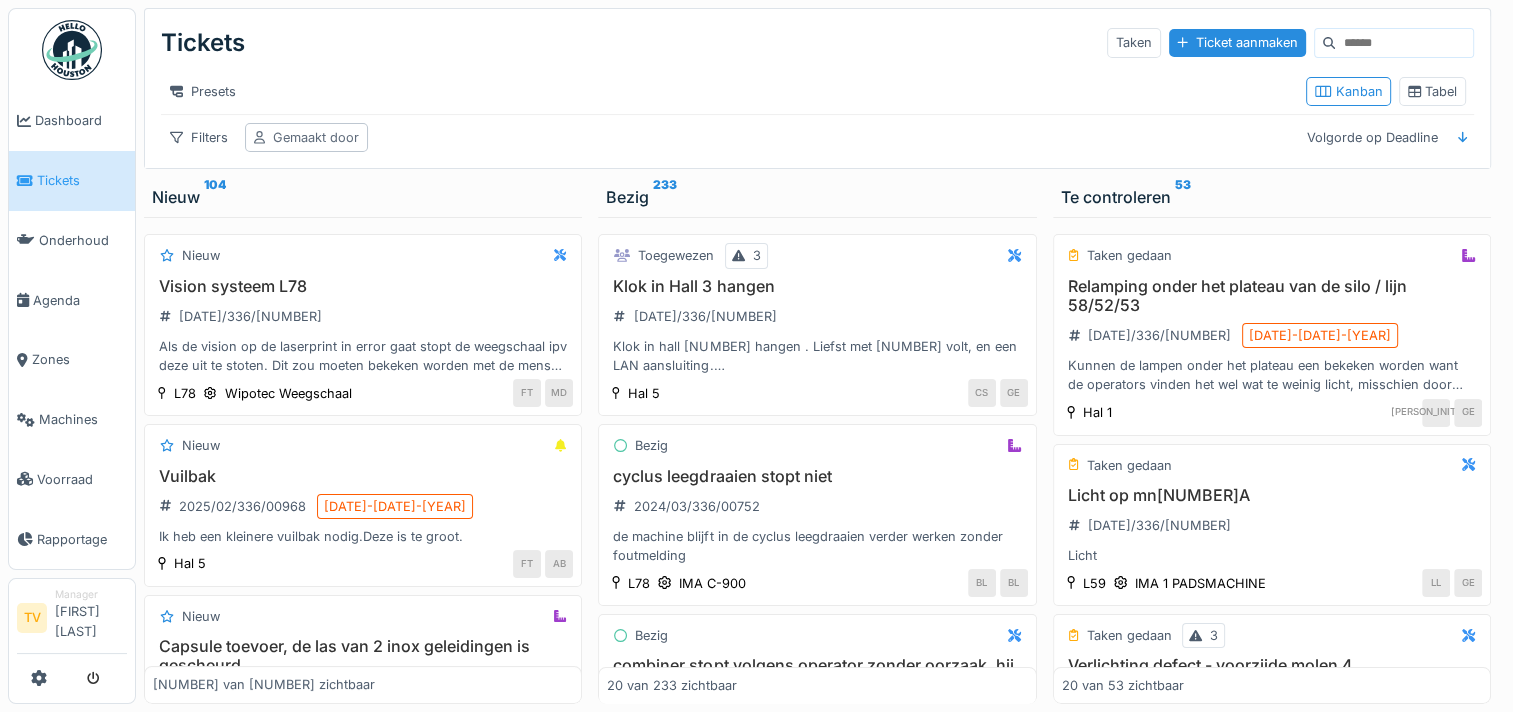 click on "Gemaakt door" at bounding box center (306, 137) 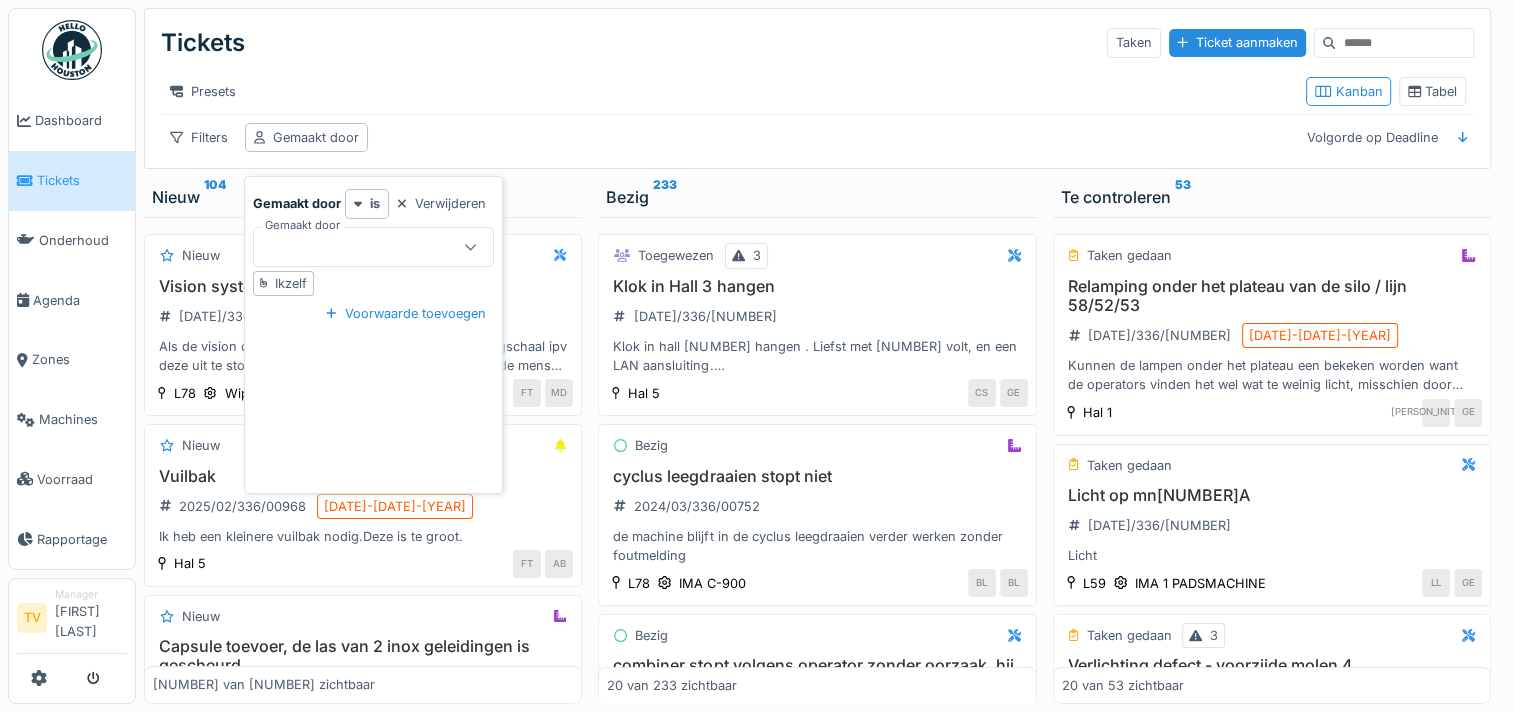 click on "Ikzelf" at bounding box center (291, 283) 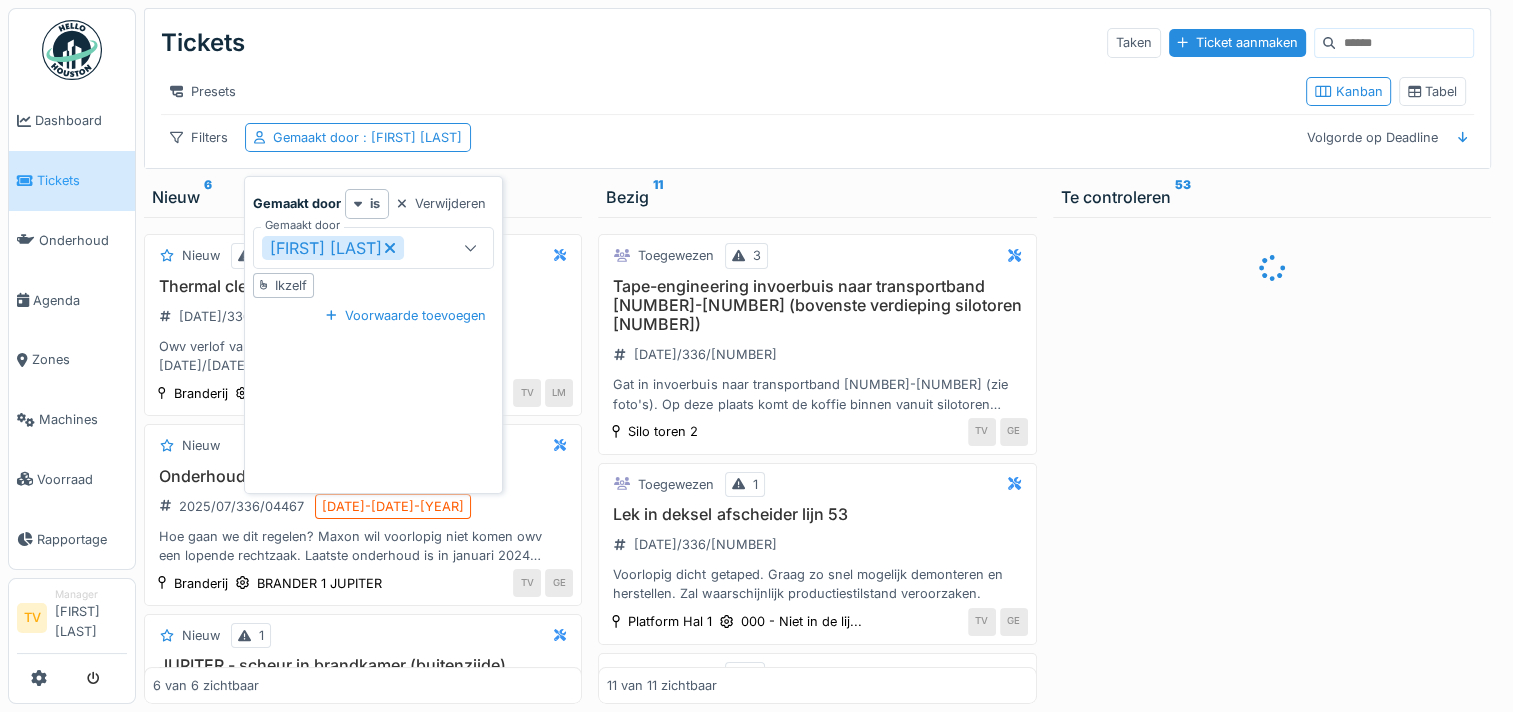 click on "Tickets Taken Ticket aanmaken" at bounding box center [817, 43] 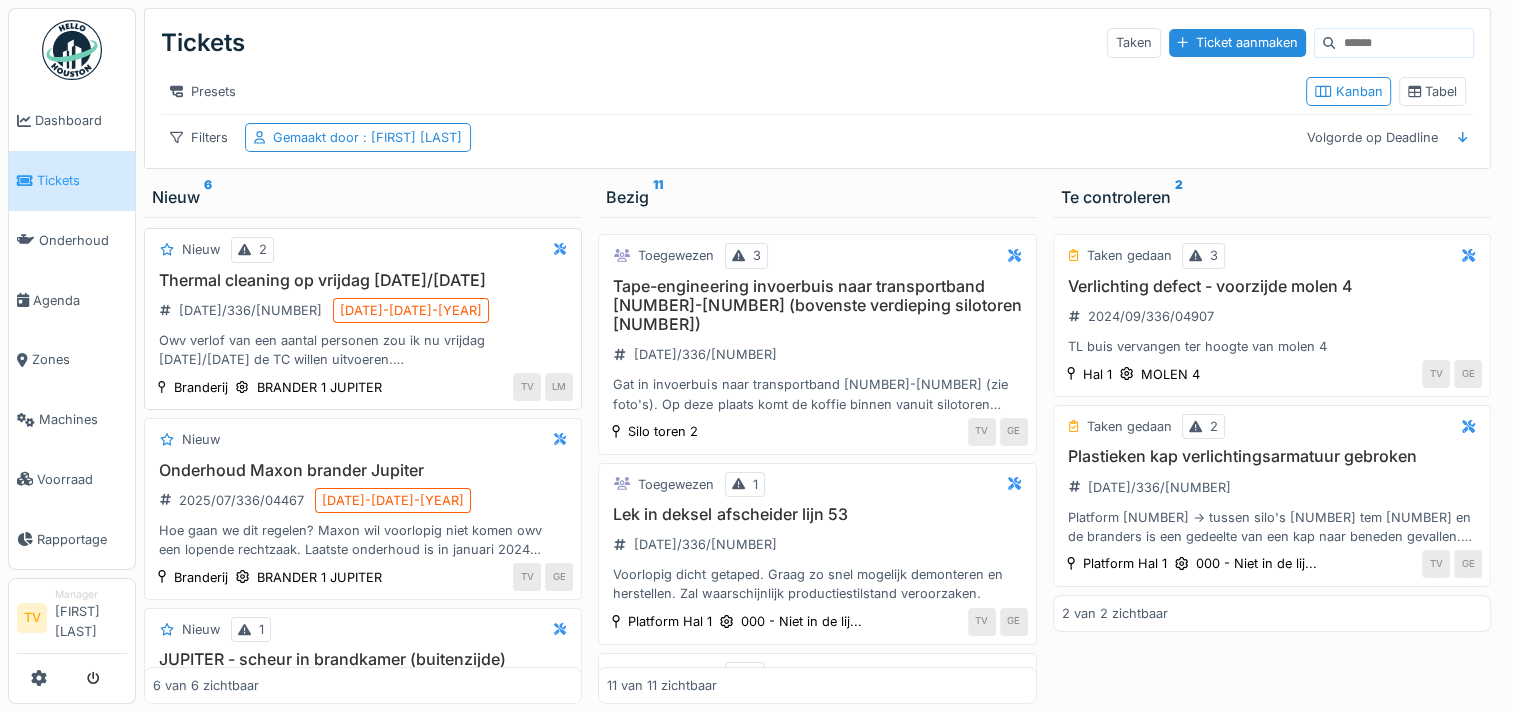 scroll, scrollTop: 0, scrollLeft: 0, axis: both 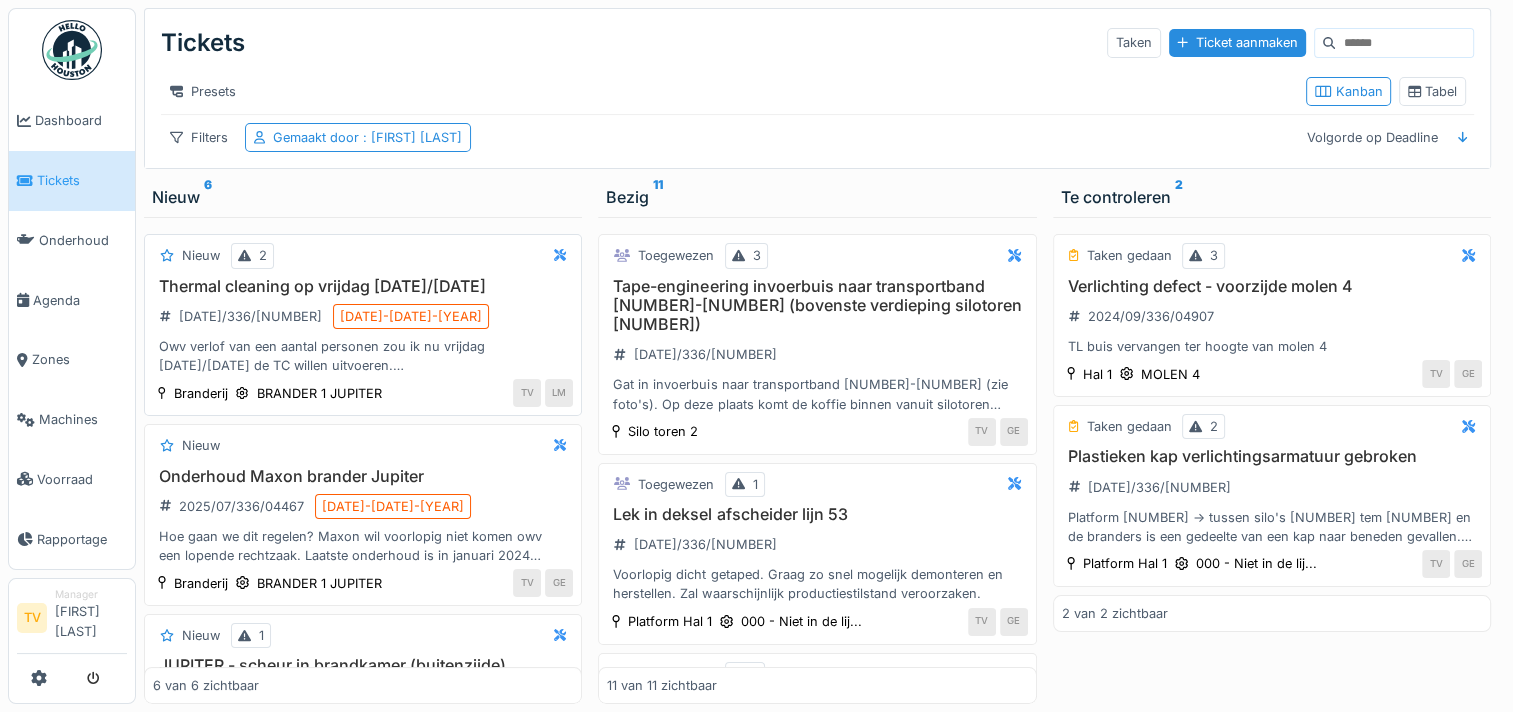 click on "Thermal cleaning op vrijdag 18/7" at bounding box center (363, 286) 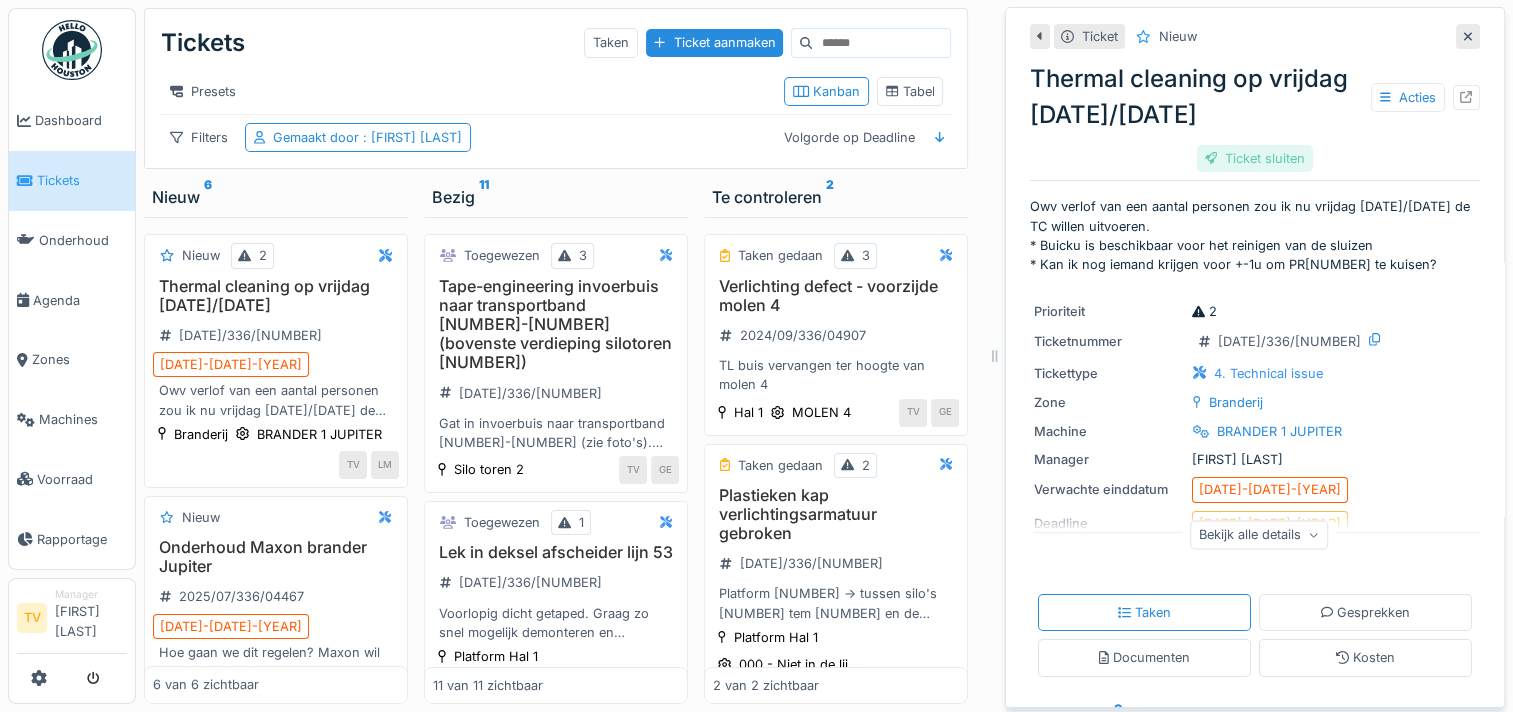 click on "Ticket sluiten" at bounding box center (1255, 158) 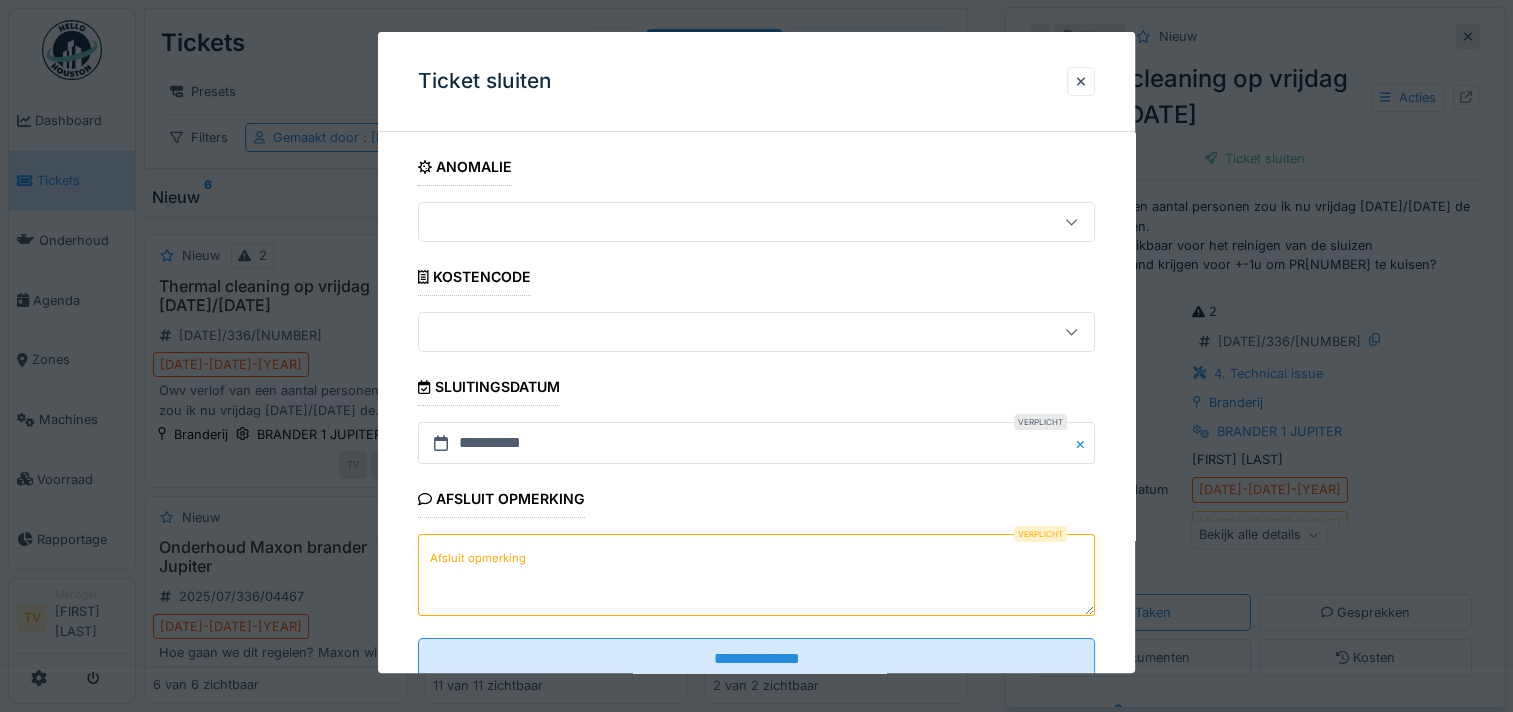 click on "Afsluit opmerking" at bounding box center [756, 575] 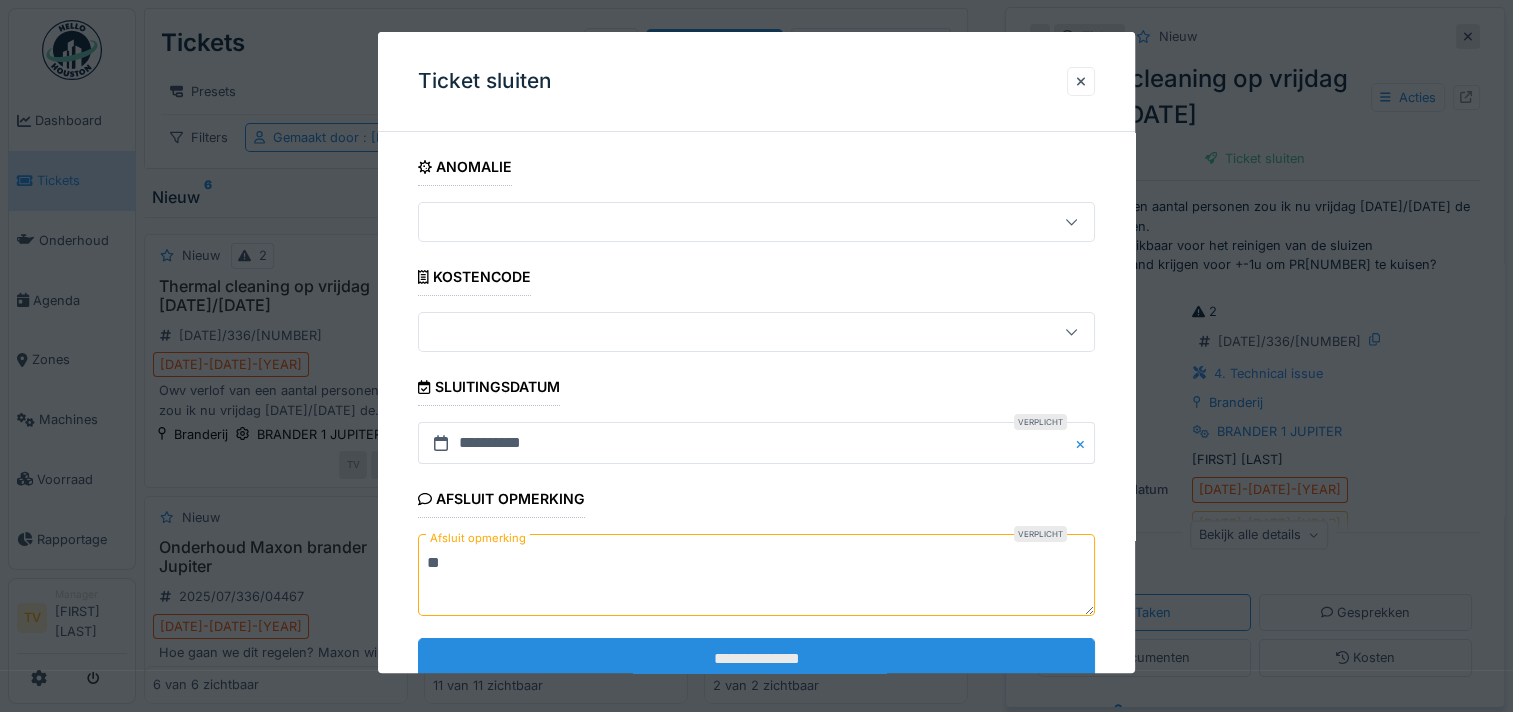 type on "**" 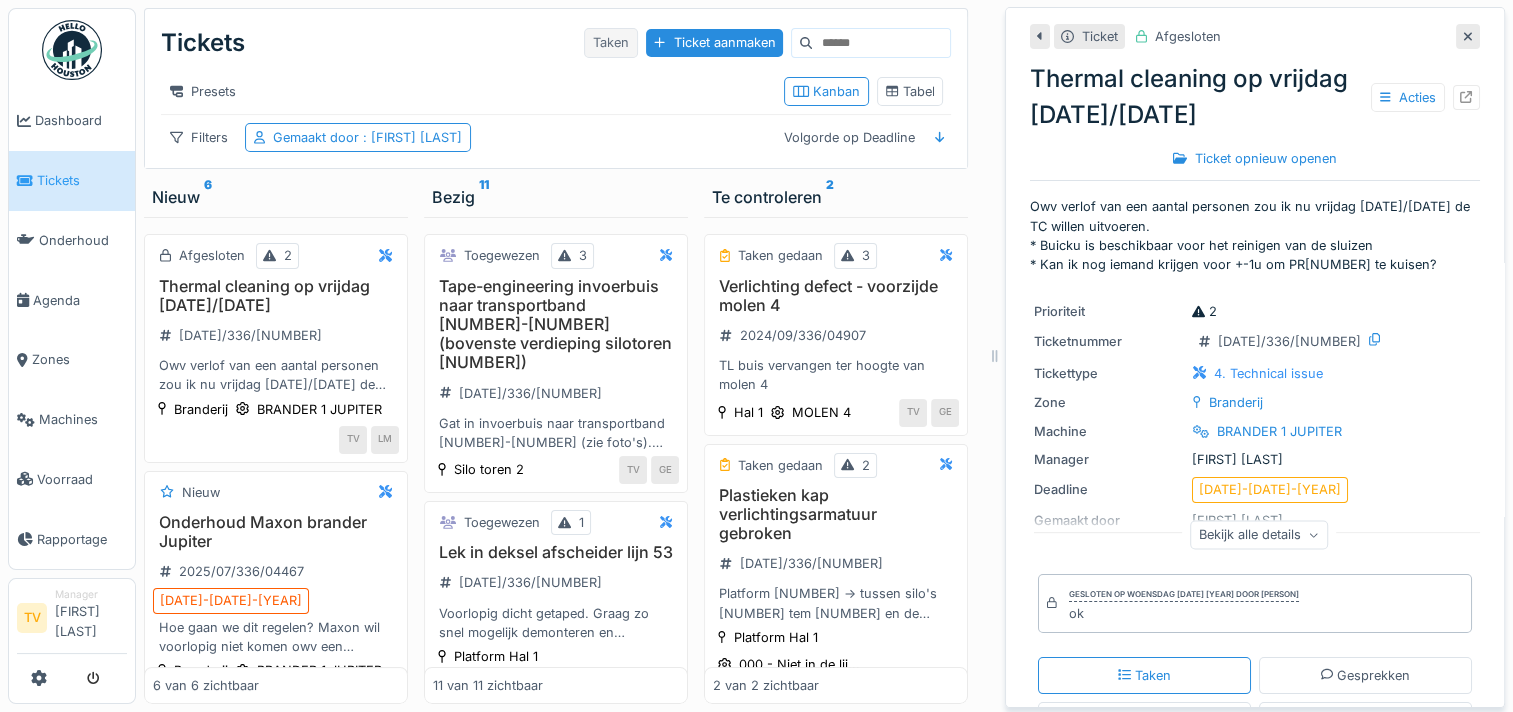click on "Taken" at bounding box center (611, 42) 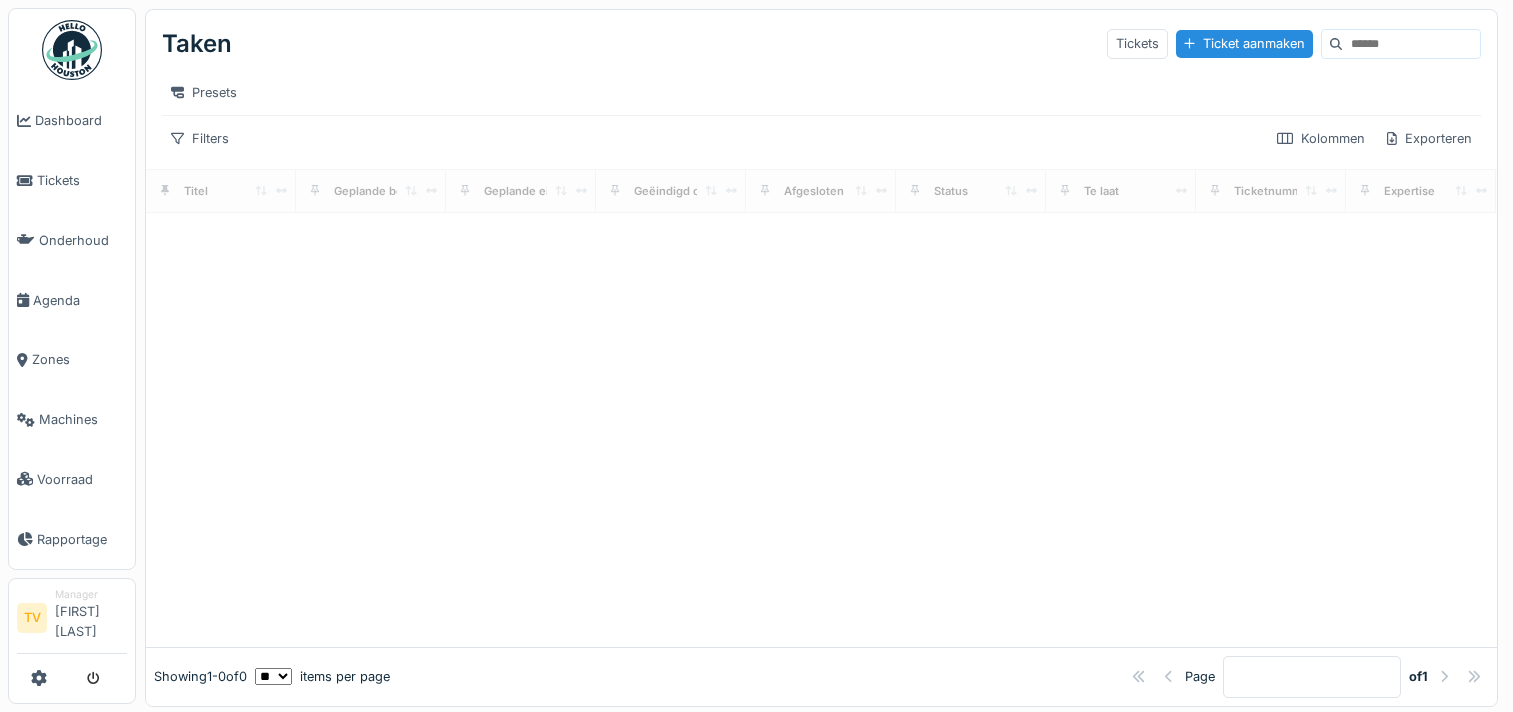 scroll, scrollTop: 0, scrollLeft: 0, axis: both 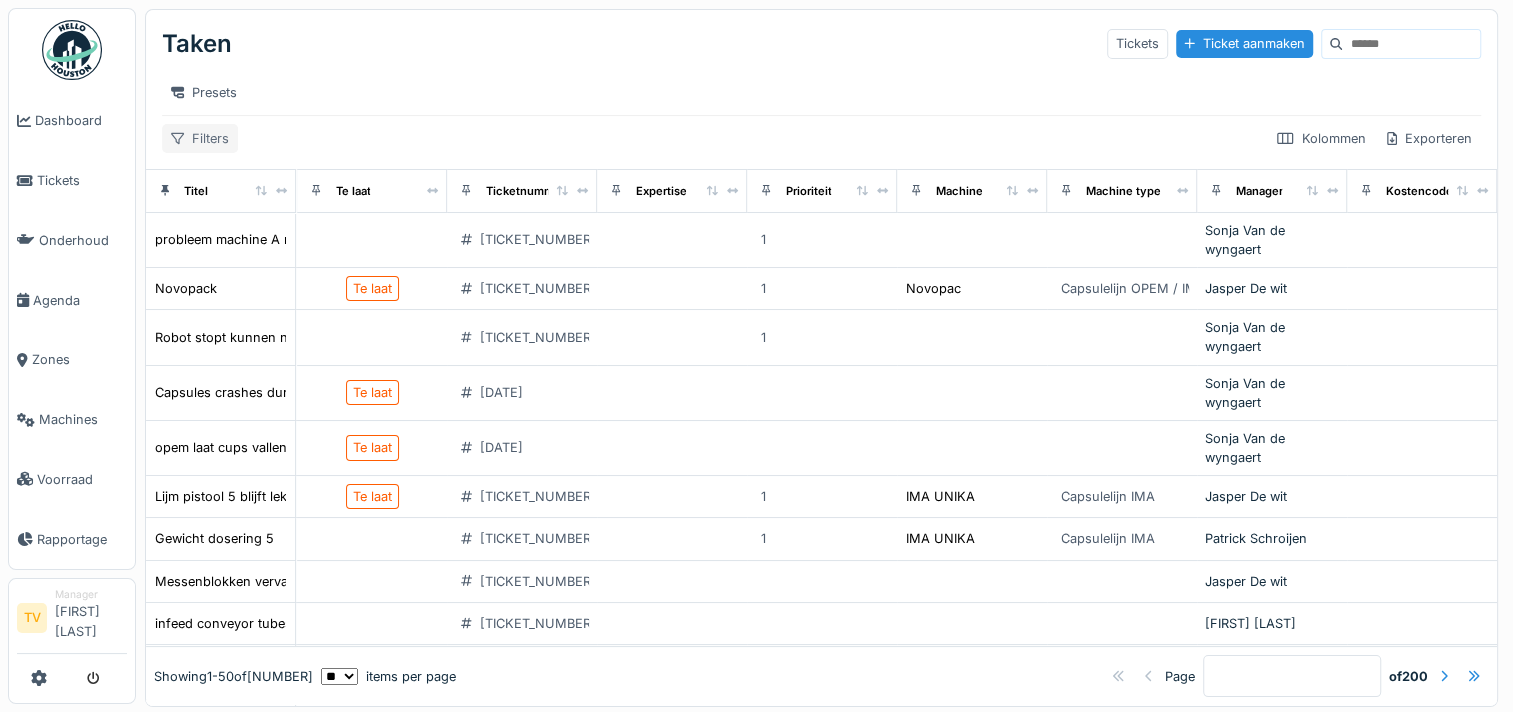 click on "Filters" at bounding box center [200, 138] 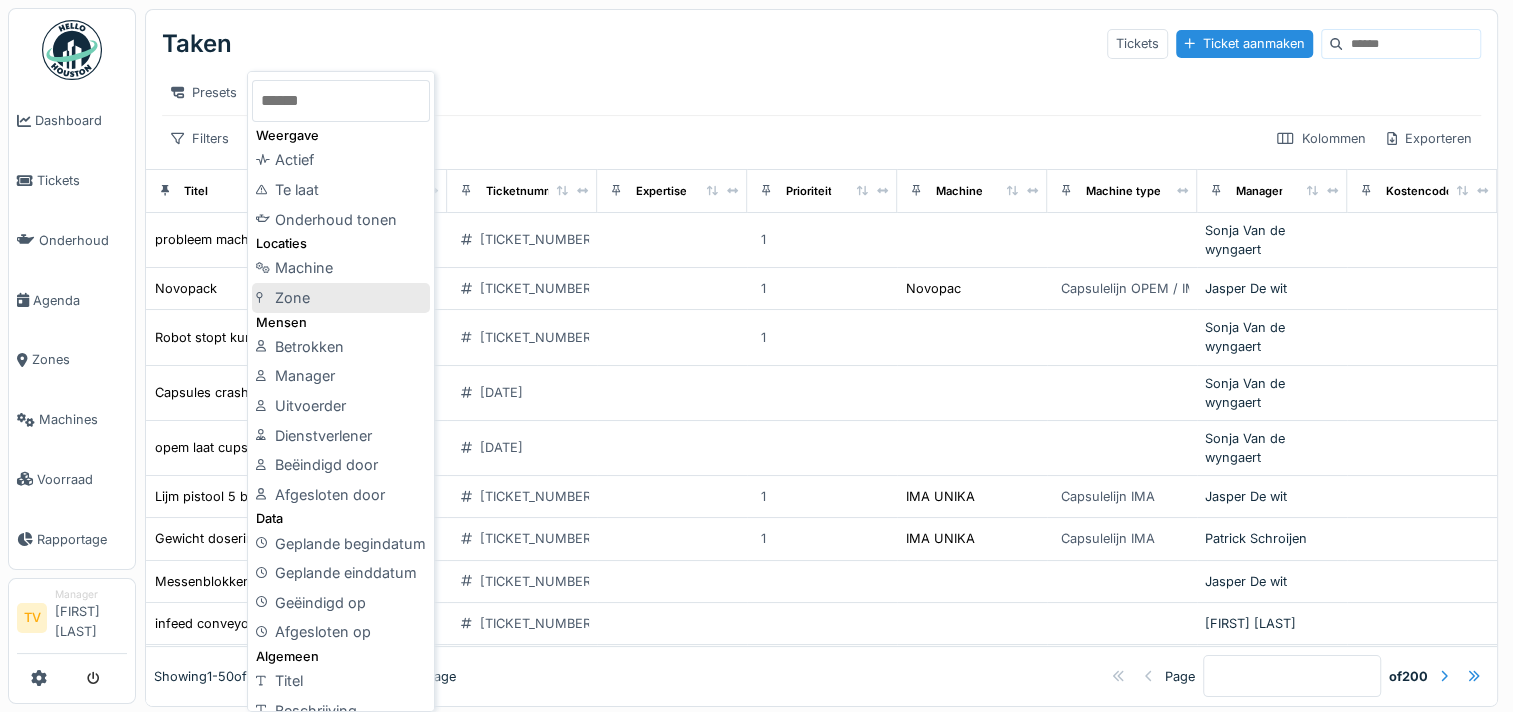 click on "Zone" at bounding box center [341, 298] 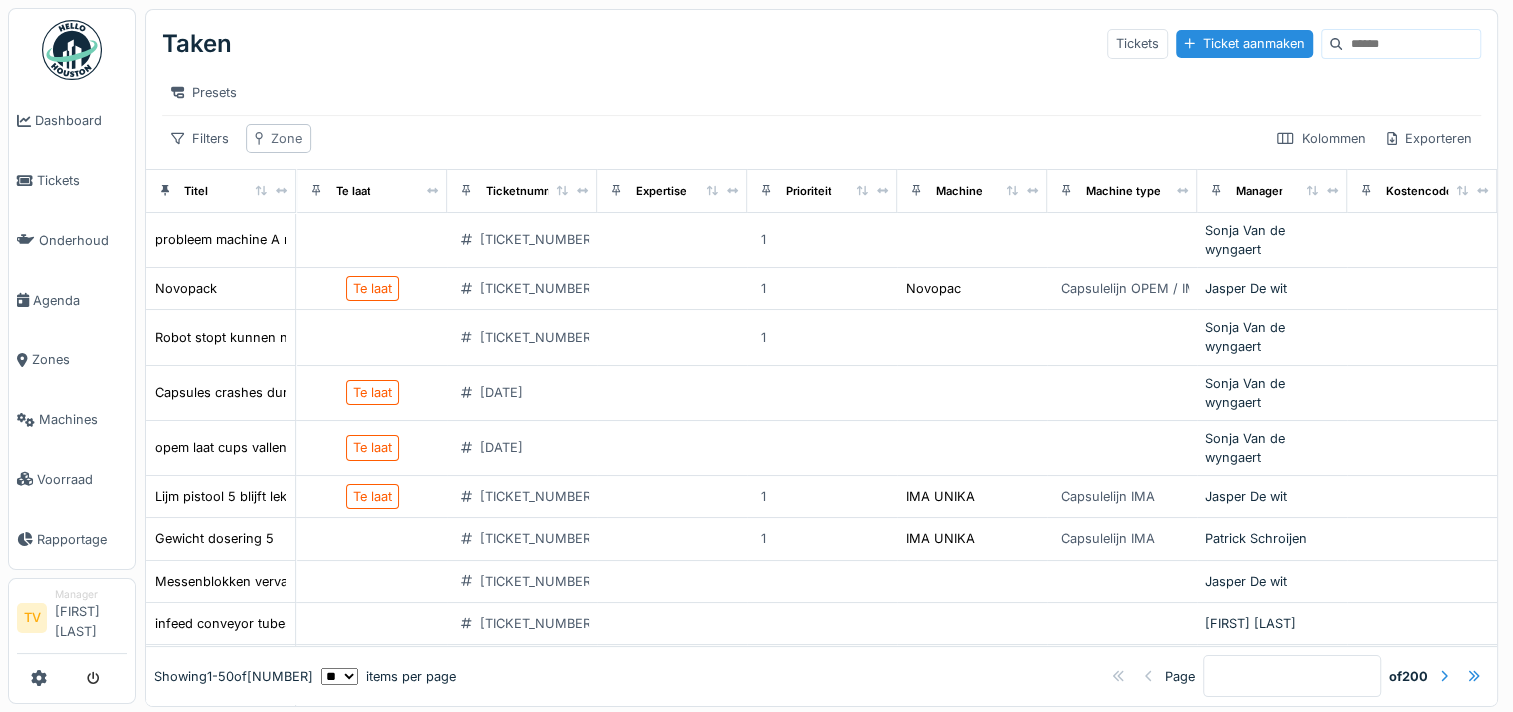 click on "Zone" at bounding box center [286, 138] 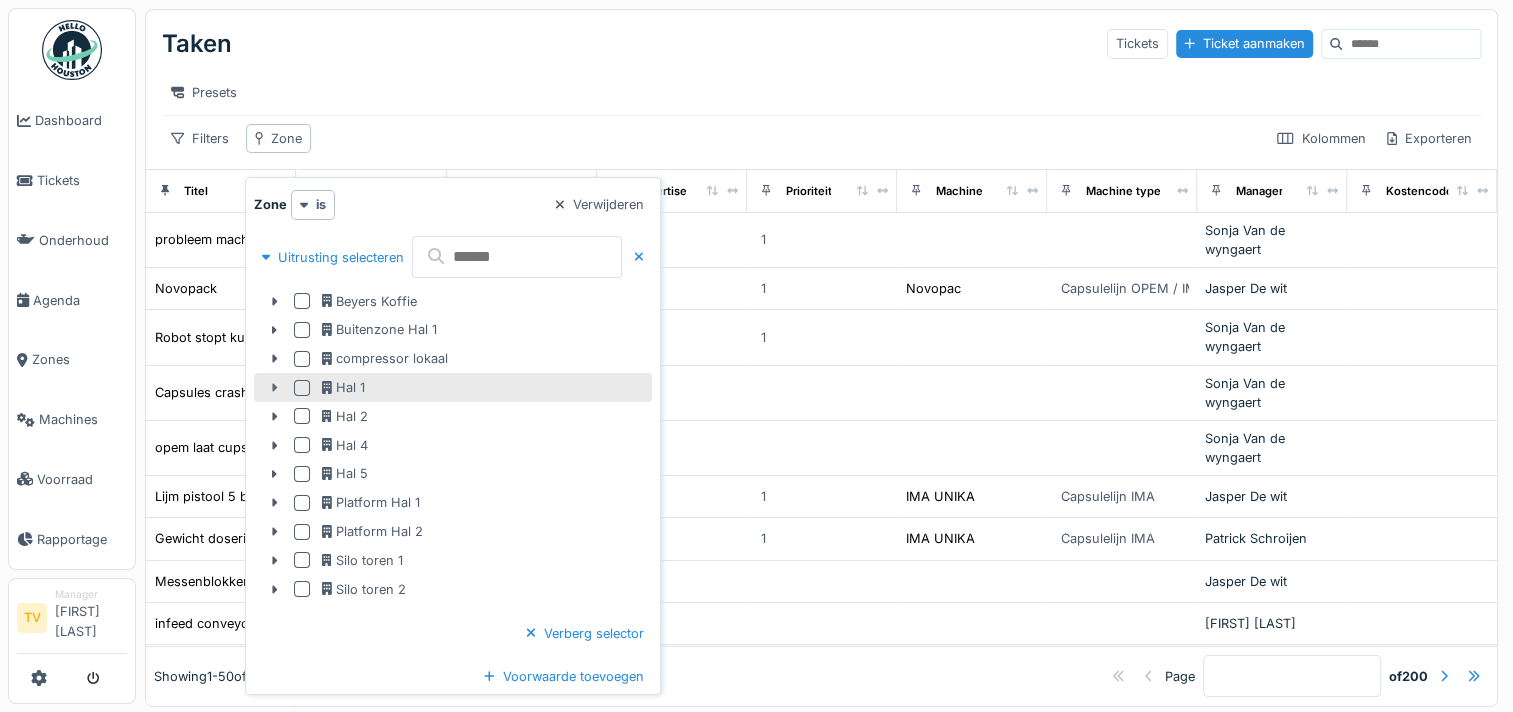 click at bounding box center [274, 387] 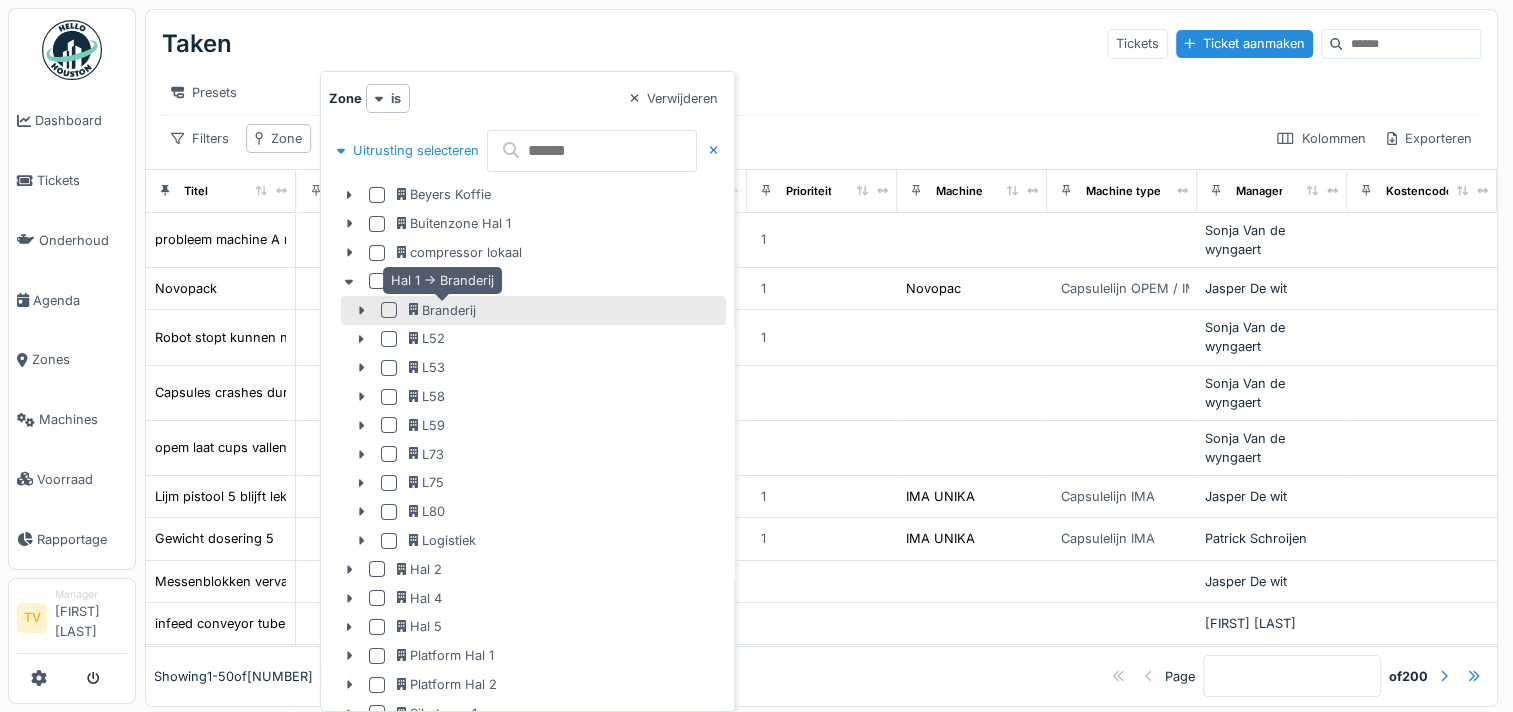 click on "Branderij" at bounding box center [443, 310] 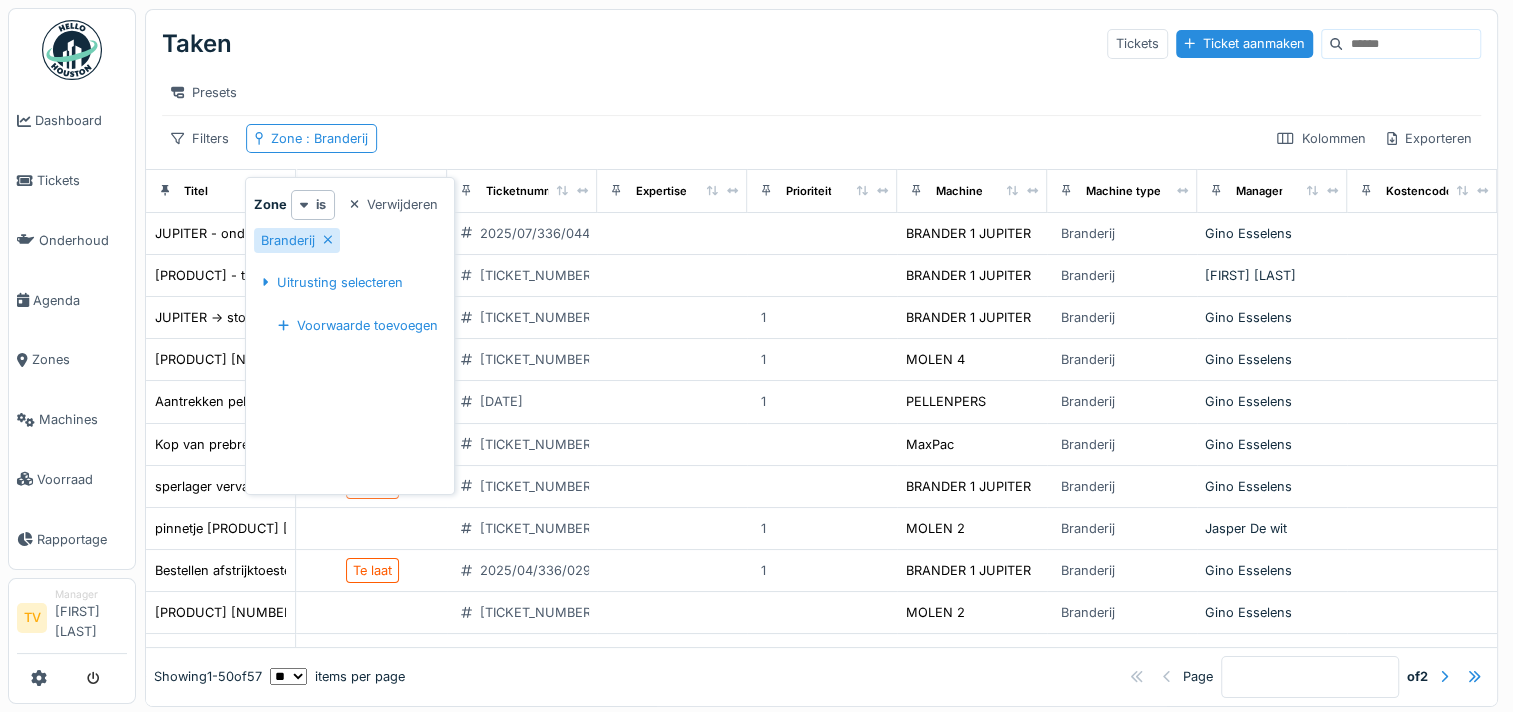 click on "Presets" at bounding box center (821, 92) 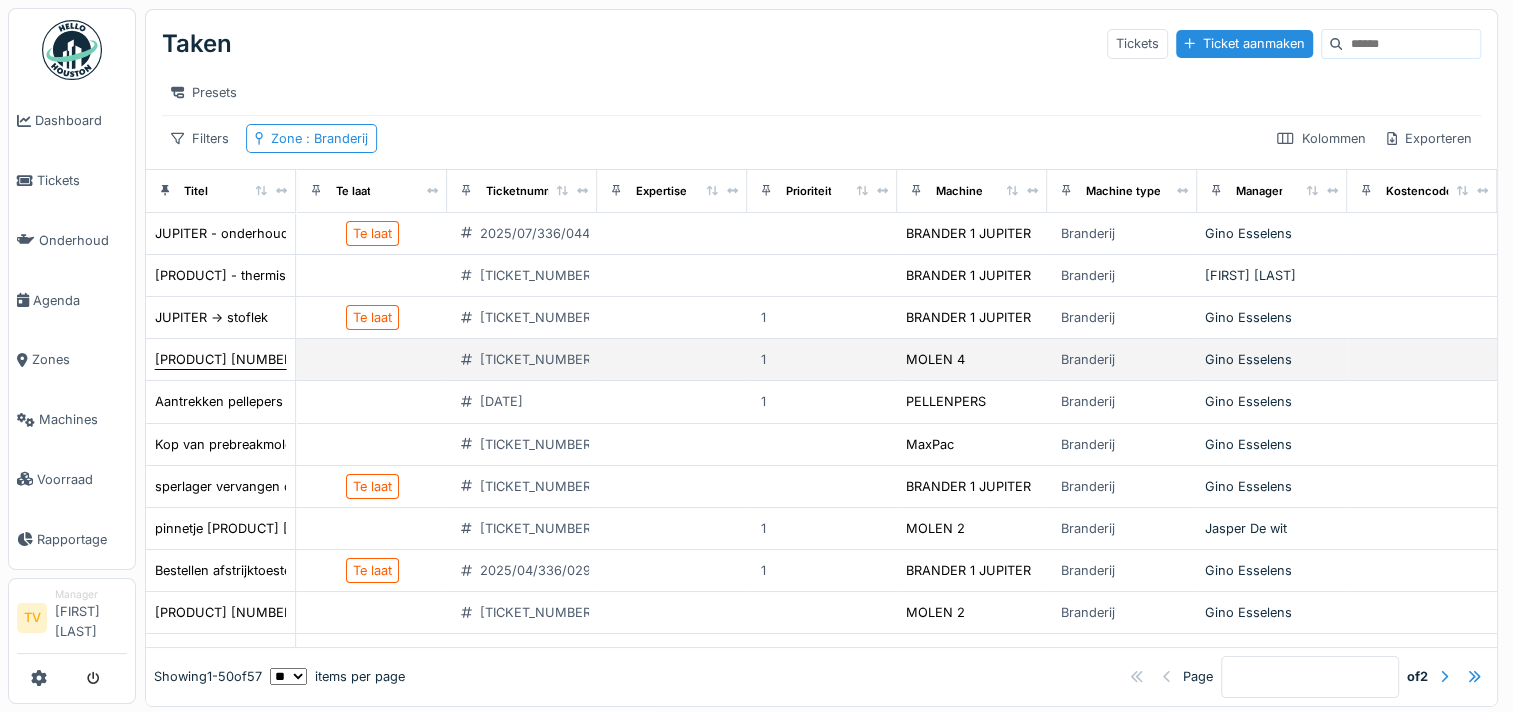 click on "[PRODUCT] [NUMBER]" at bounding box center (226, 359) 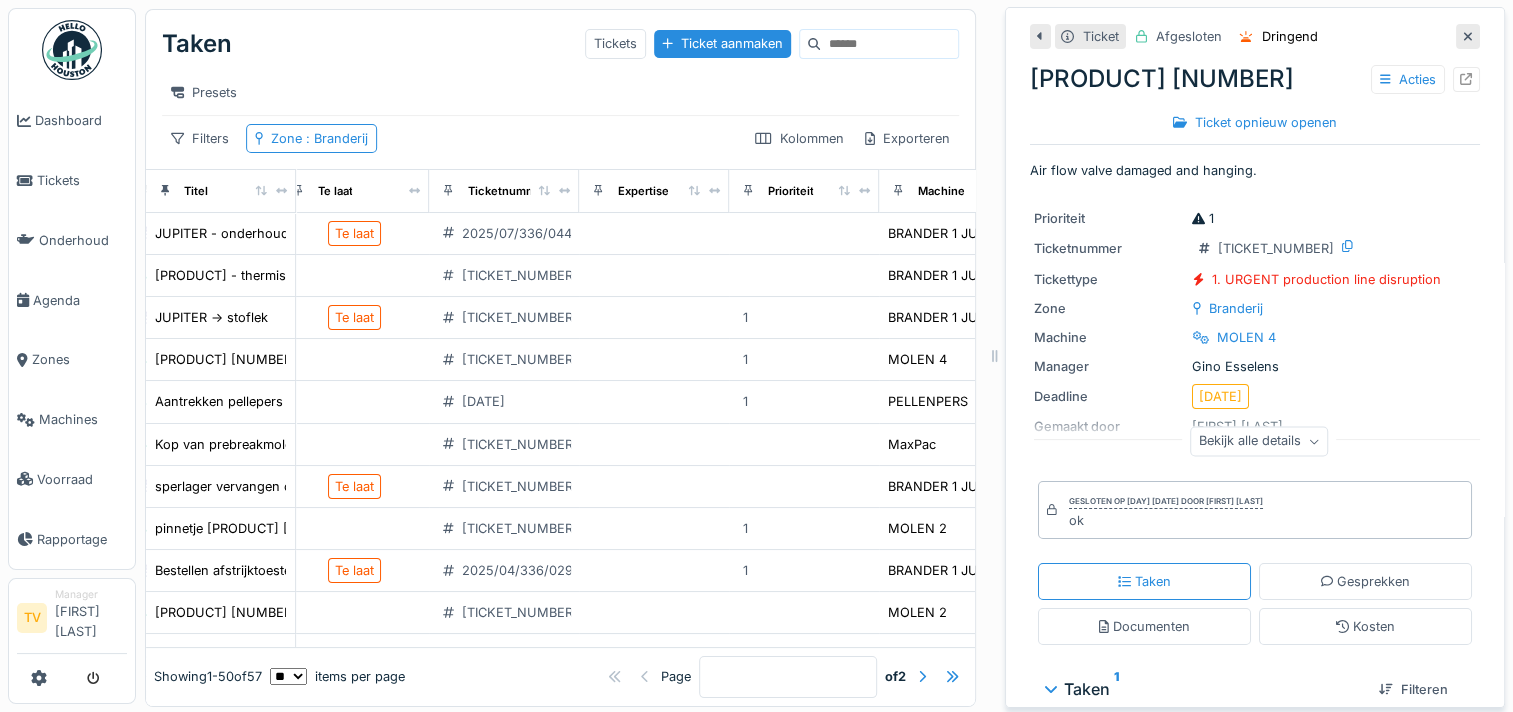 scroll, scrollTop: 100, scrollLeft: 0, axis: vertical 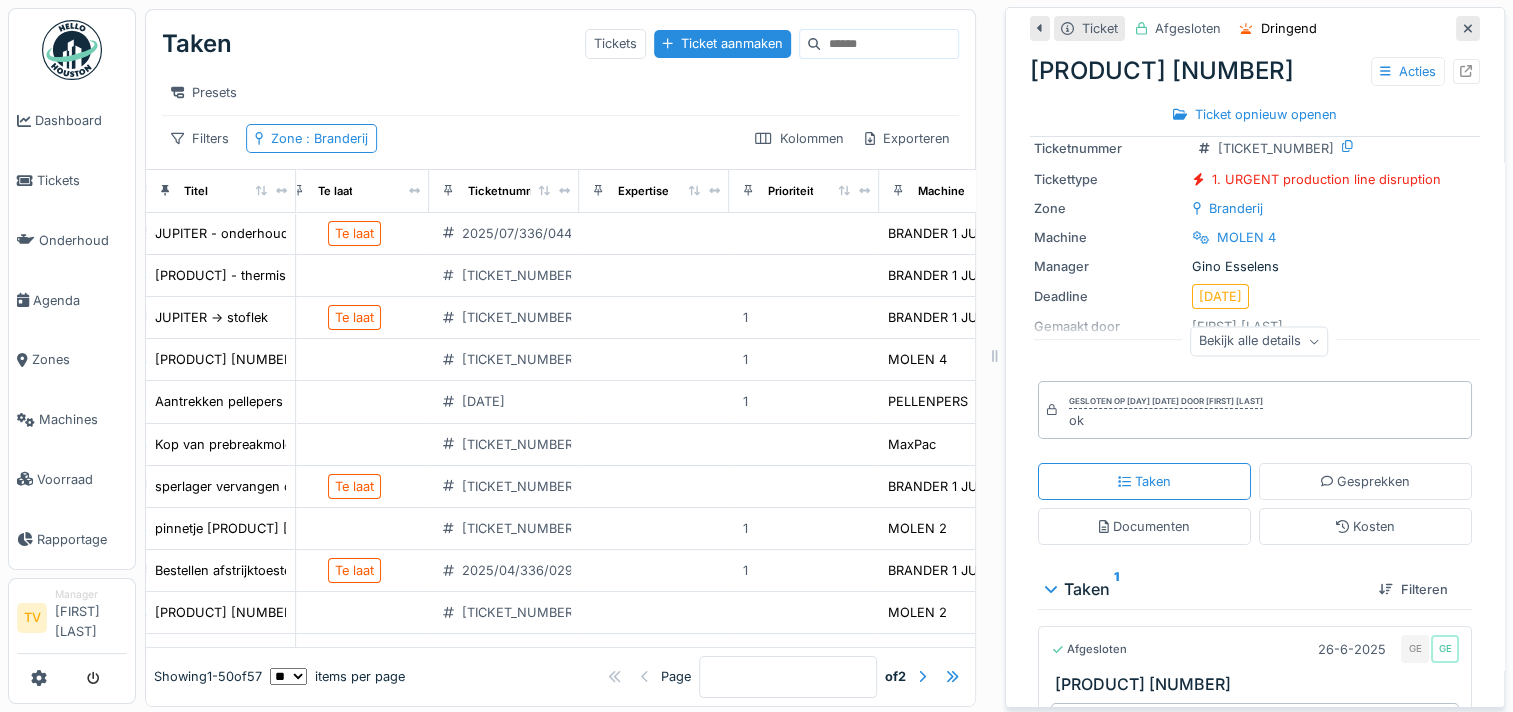click on "Bekijk alle details" at bounding box center (1259, 341) 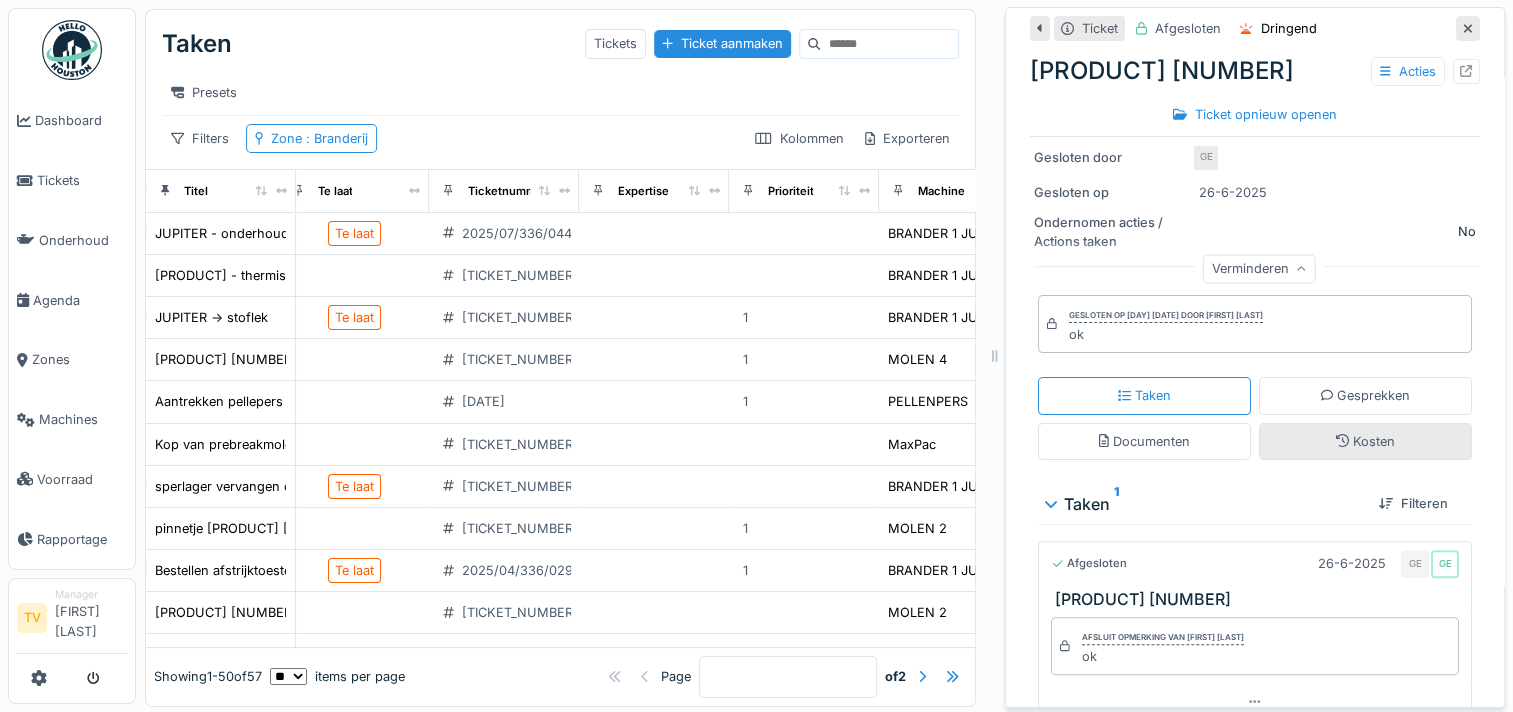 scroll, scrollTop: 500, scrollLeft: 0, axis: vertical 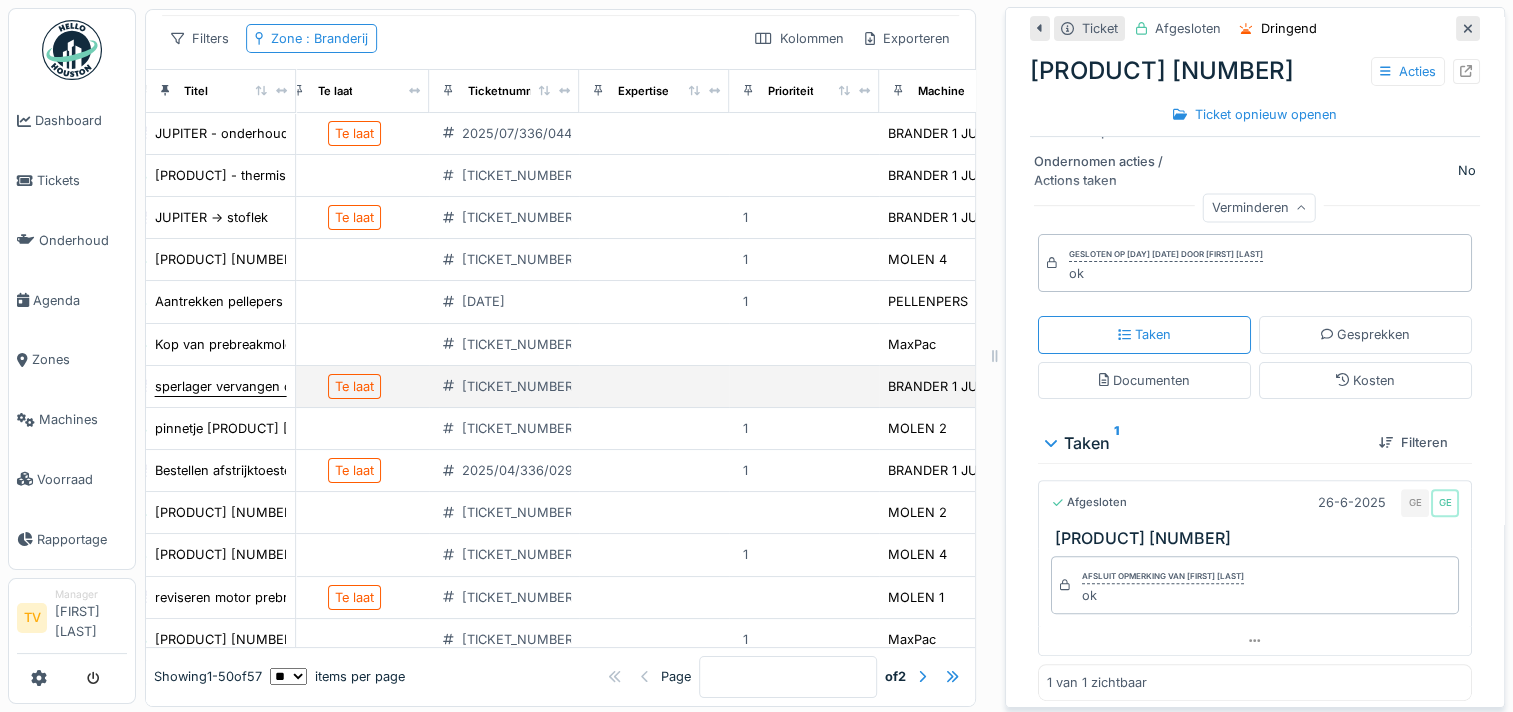 click on "sperlager vervangen op elevator" at bounding box center [253, 386] 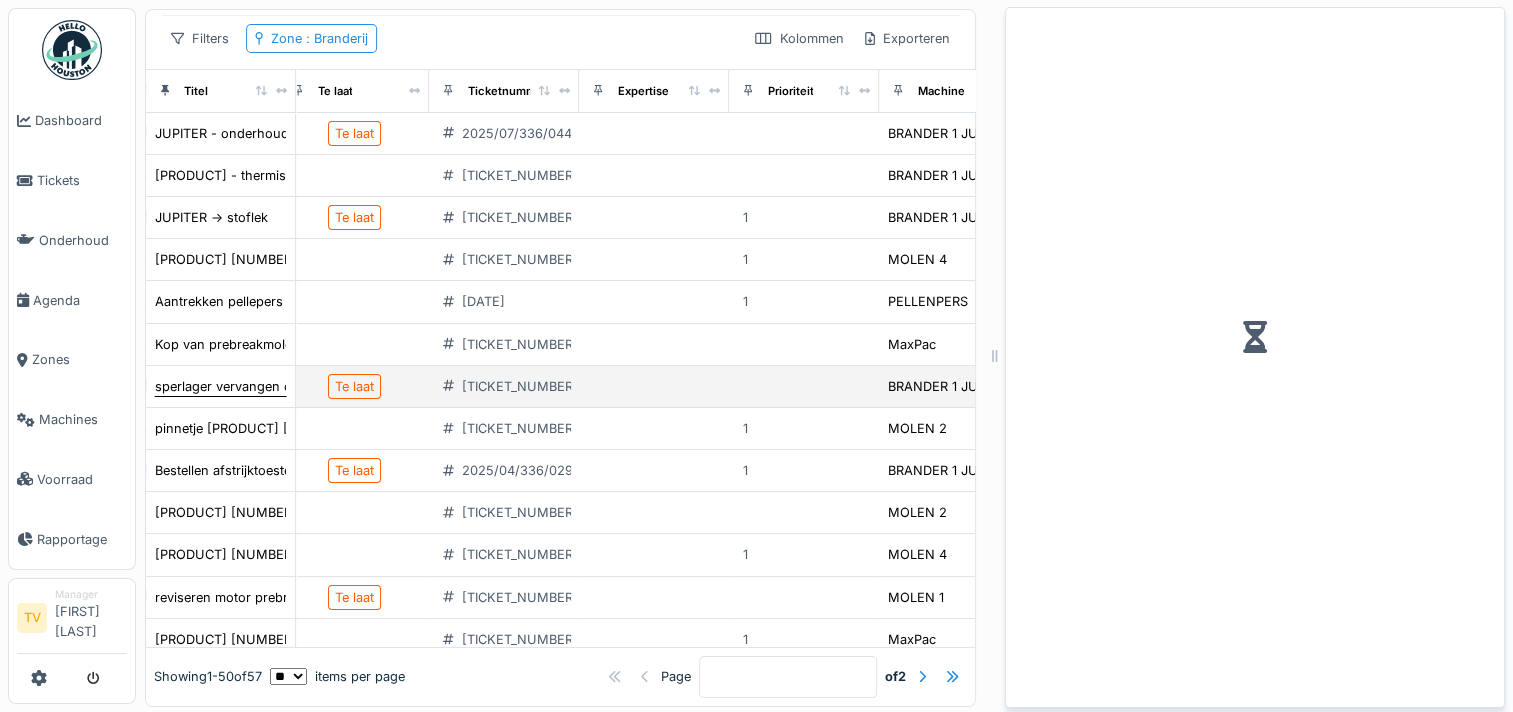 scroll, scrollTop: 0, scrollLeft: 0, axis: both 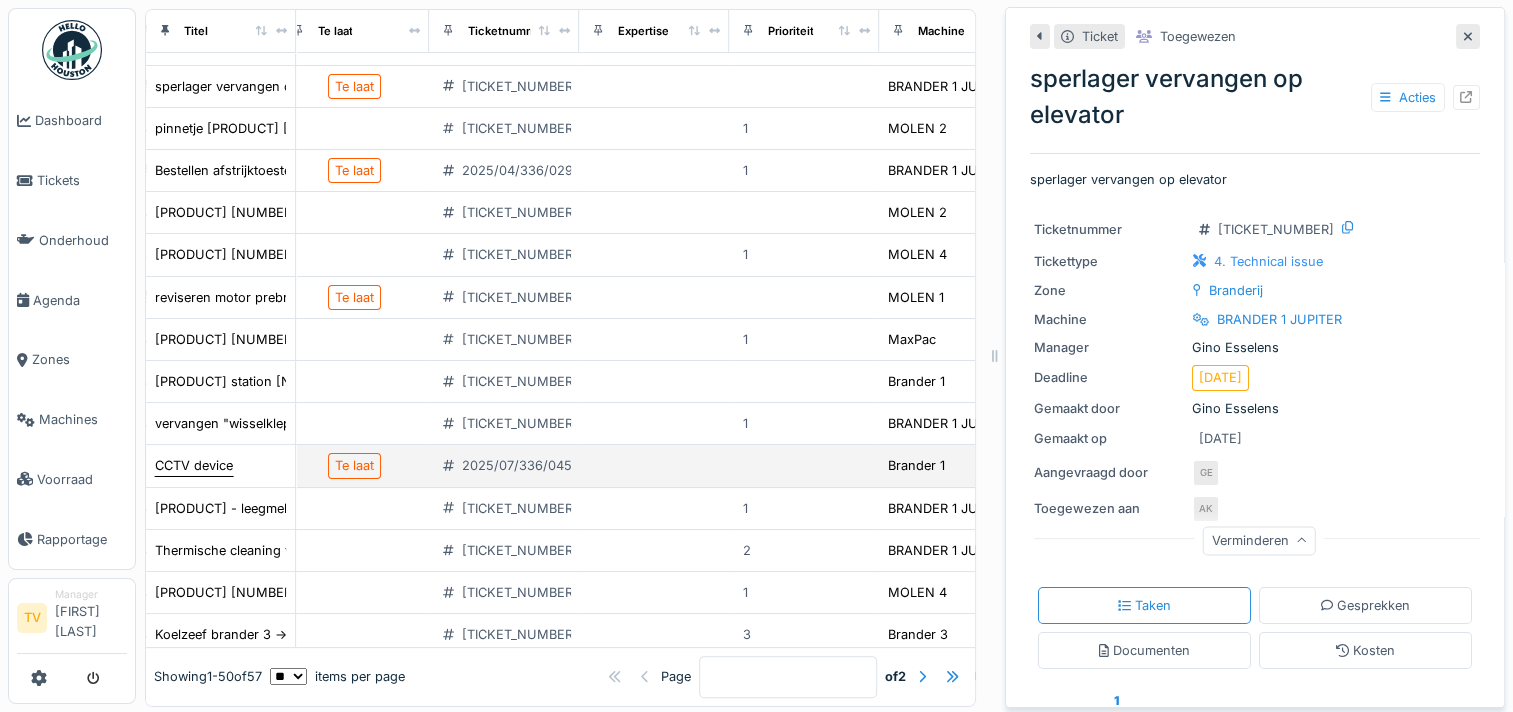 click on "CCTV device" at bounding box center [194, 465] 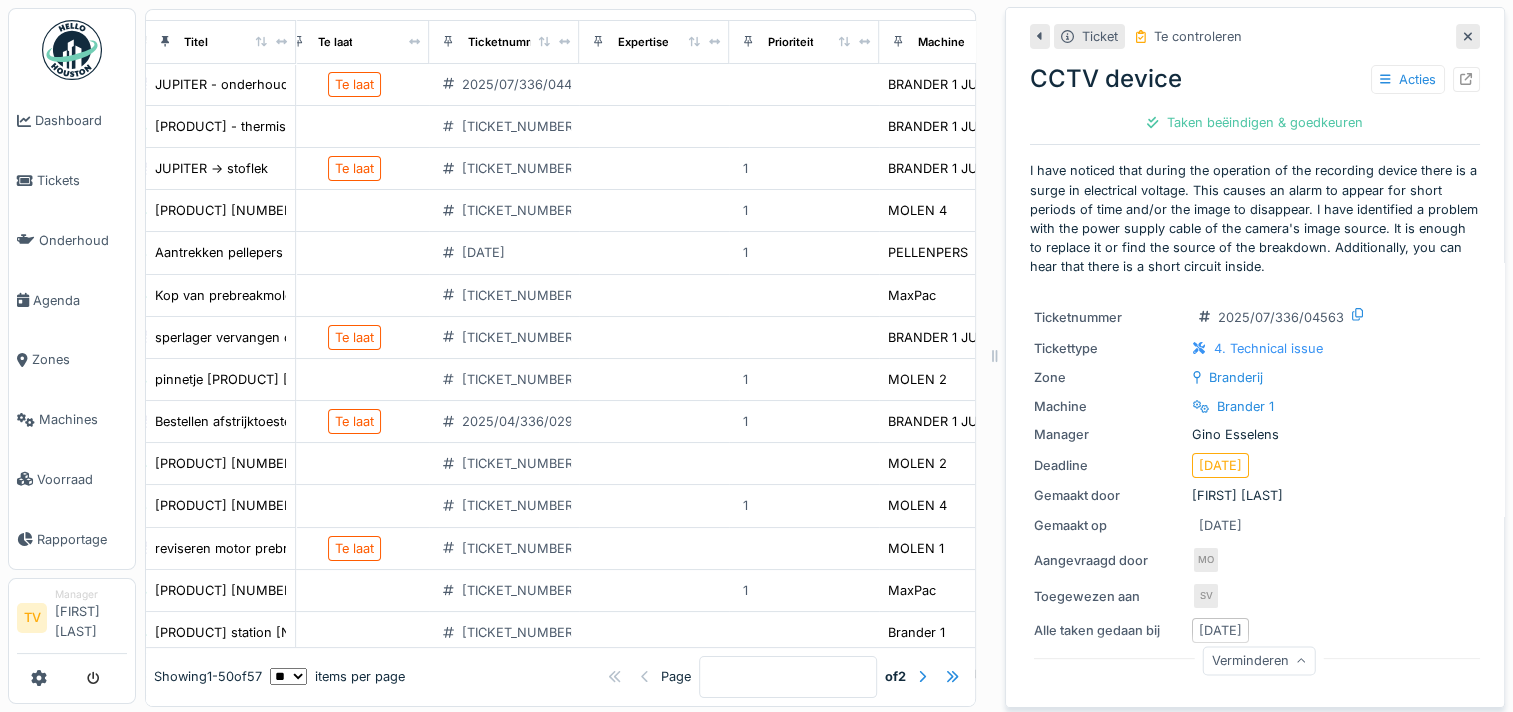 scroll, scrollTop: 0, scrollLeft: 767, axis: horizontal 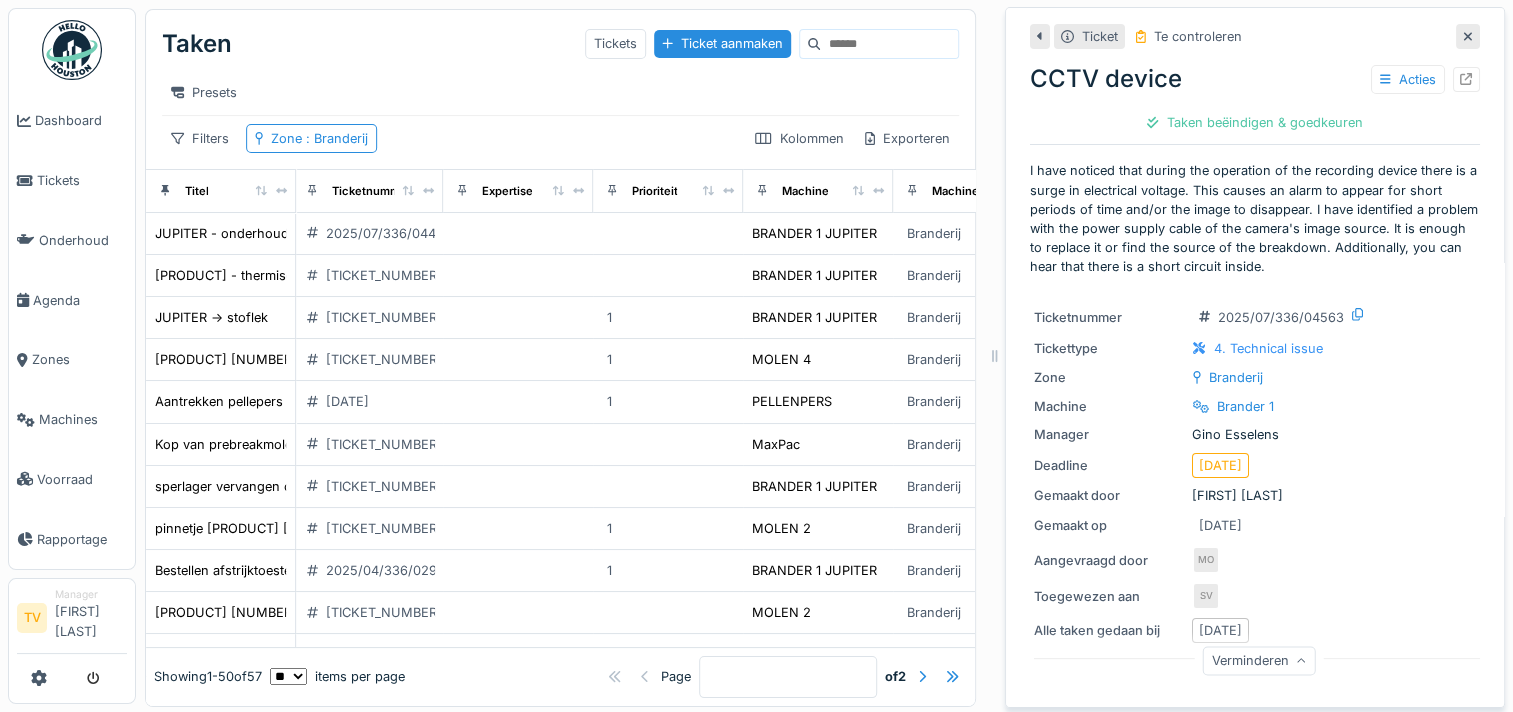 drag, startPoint x: 535, startPoint y: 656, endPoint x: 469, endPoint y: 656, distance: 66 